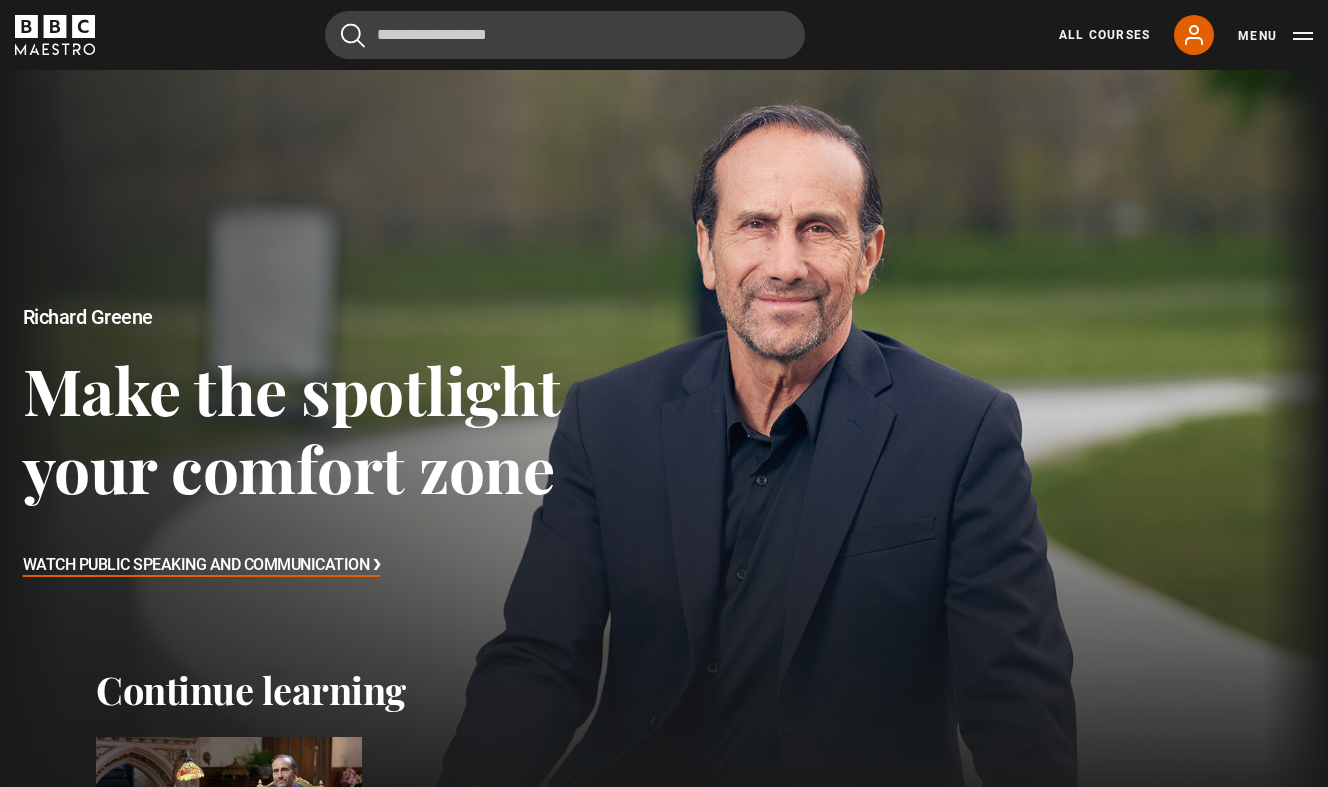 scroll, scrollTop: 0, scrollLeft: 0, axis: both 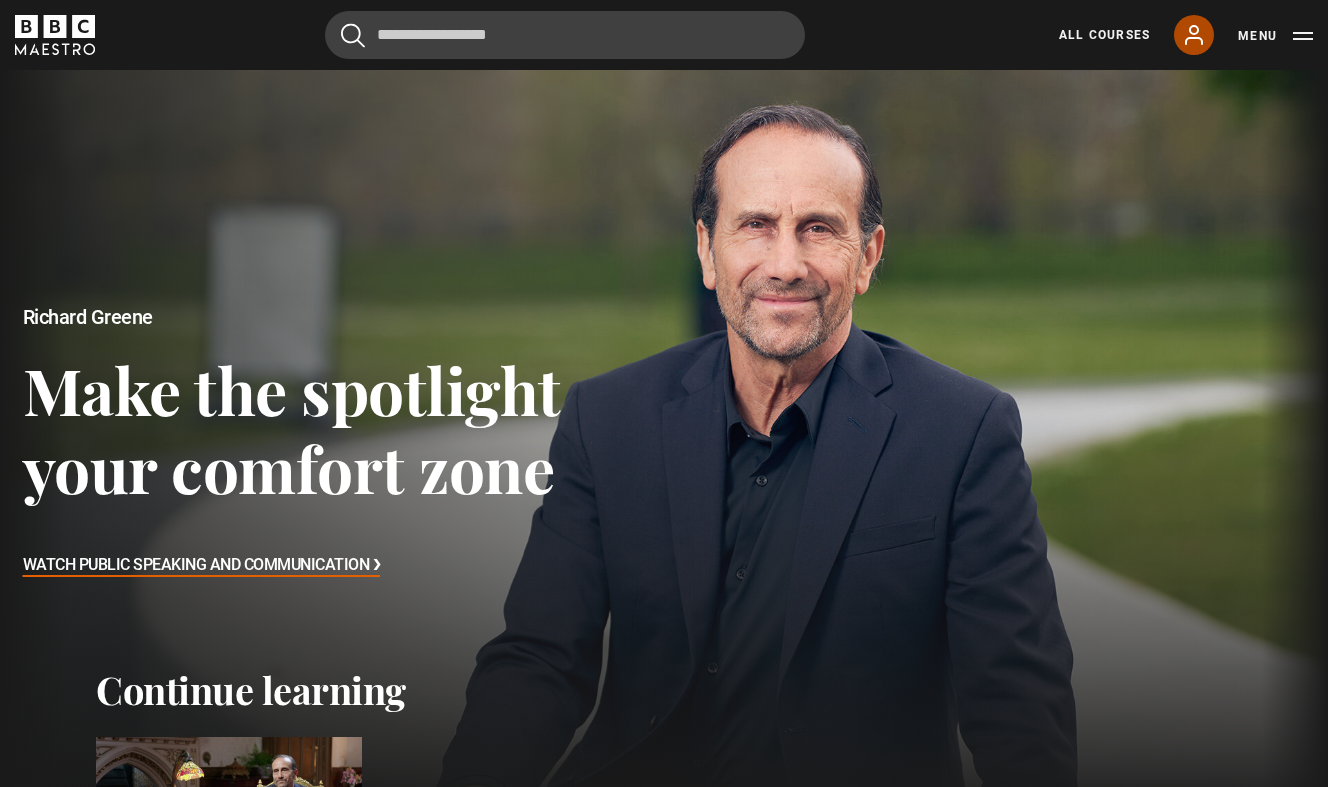 click 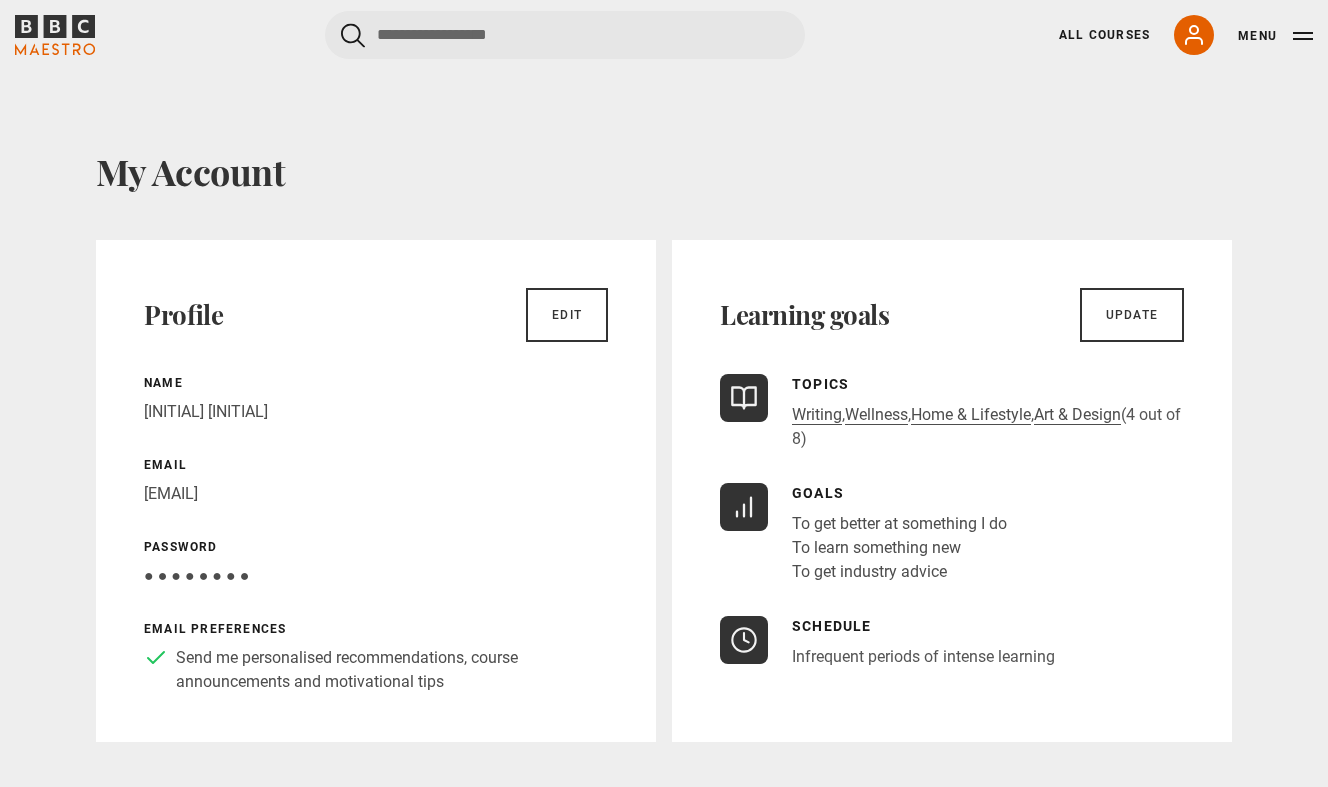 scroll, scrollTop: 0, scrollLeft: 0, axis: both 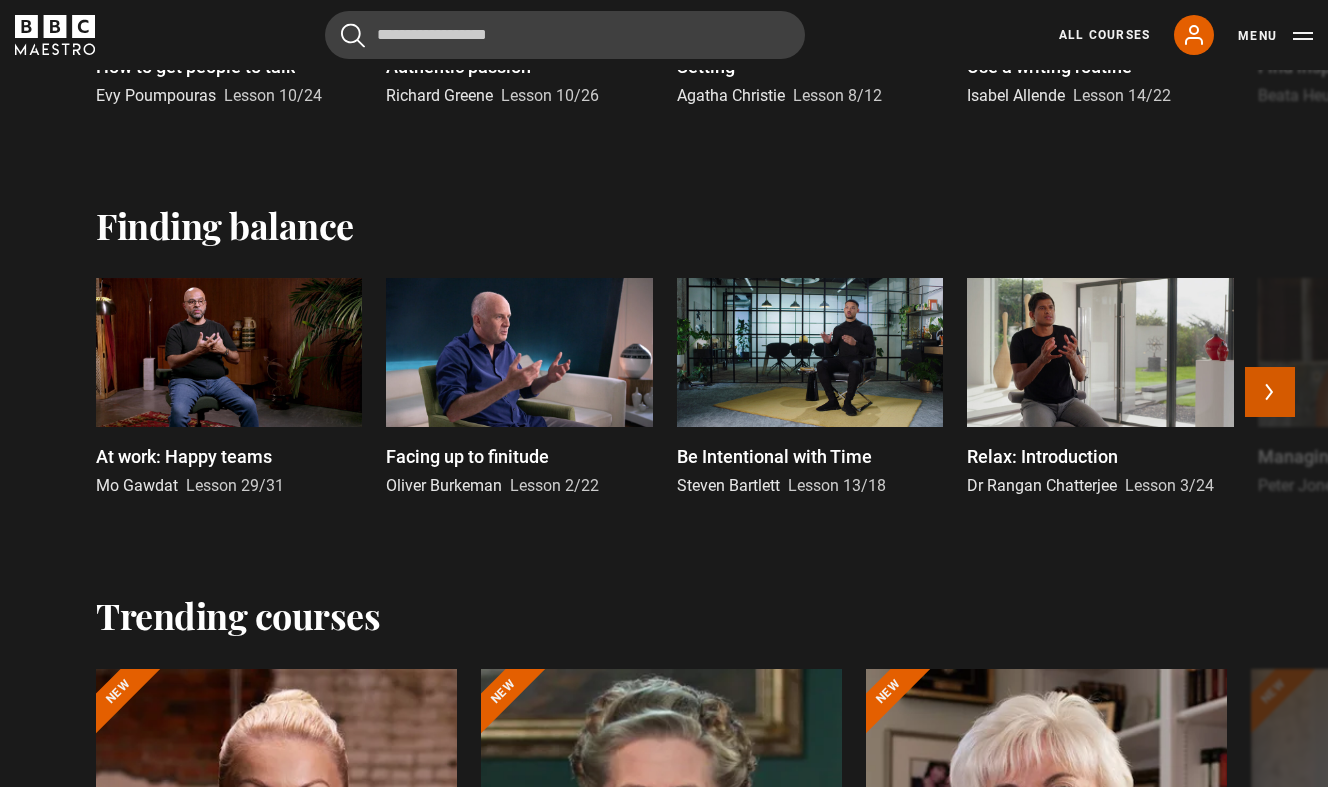 click on "Next" at bounding box center (1270, 392) 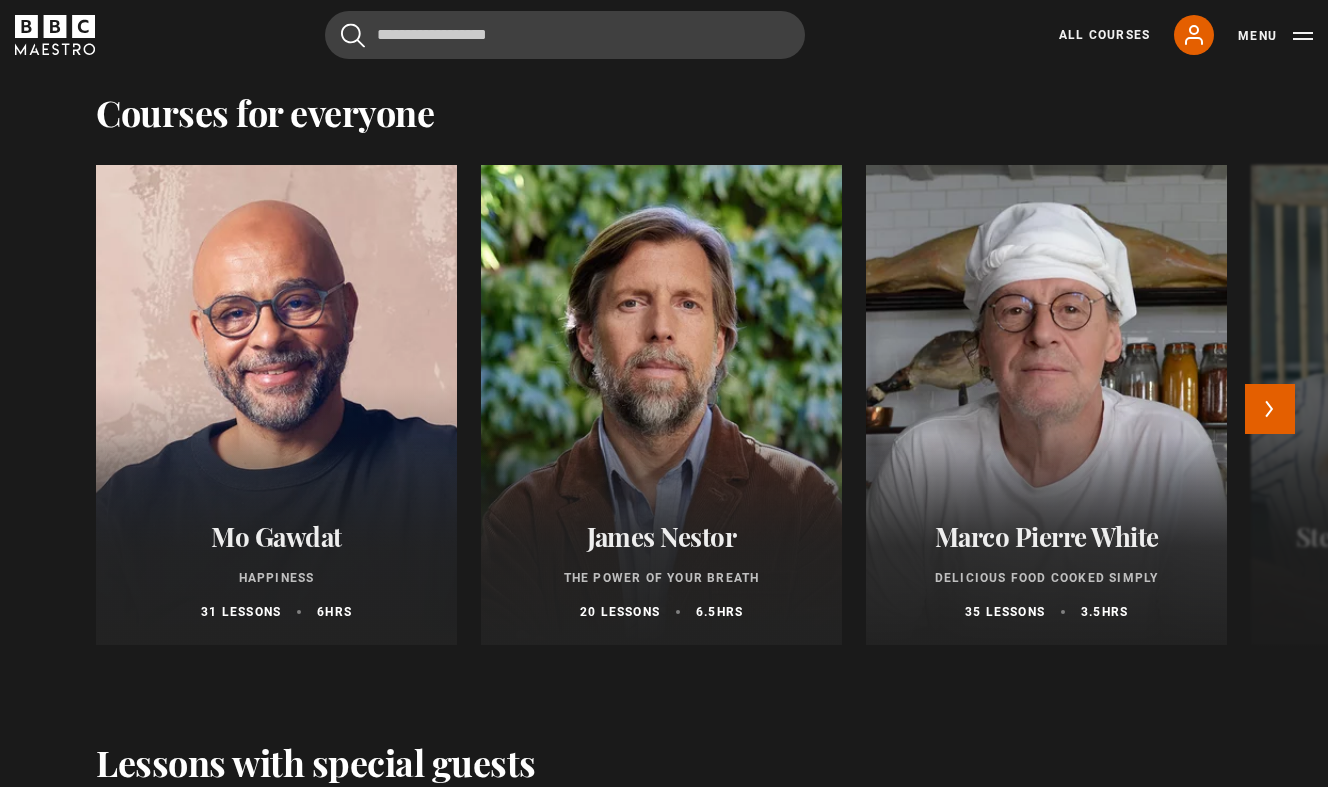 scroll, scrollTop: 3952, scrollLeft: 0, axis: vertical 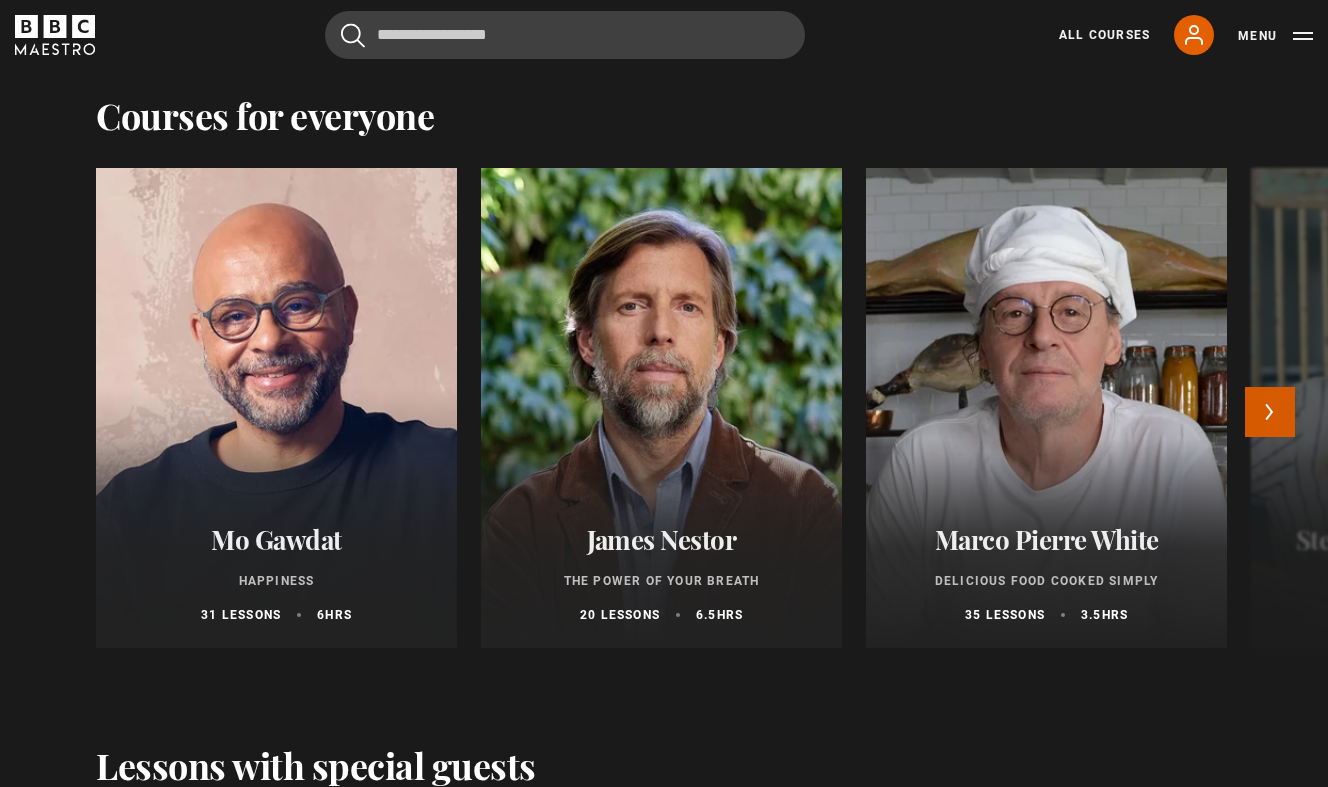 click on "Next" at bounding box center (1270, 412) 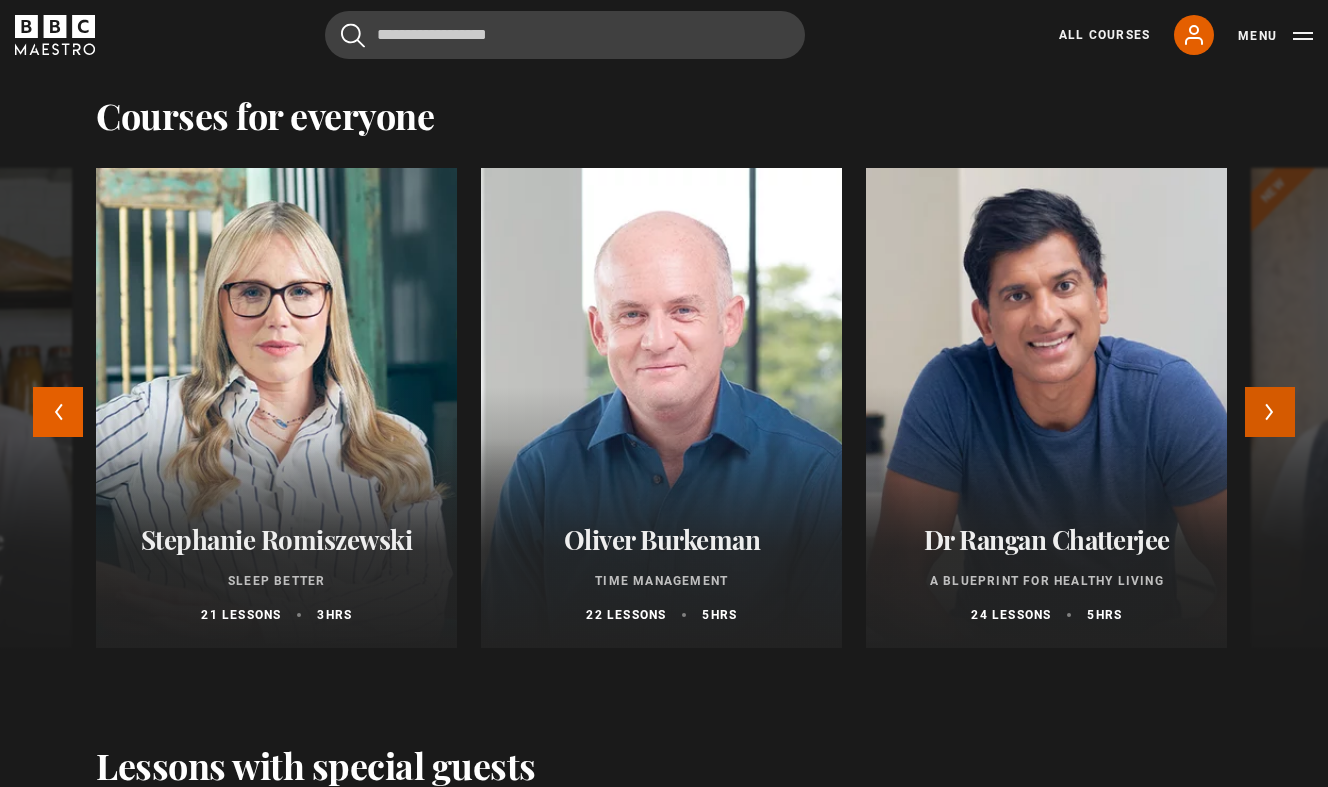 click on "Next" at bounding box center (1270, 412) 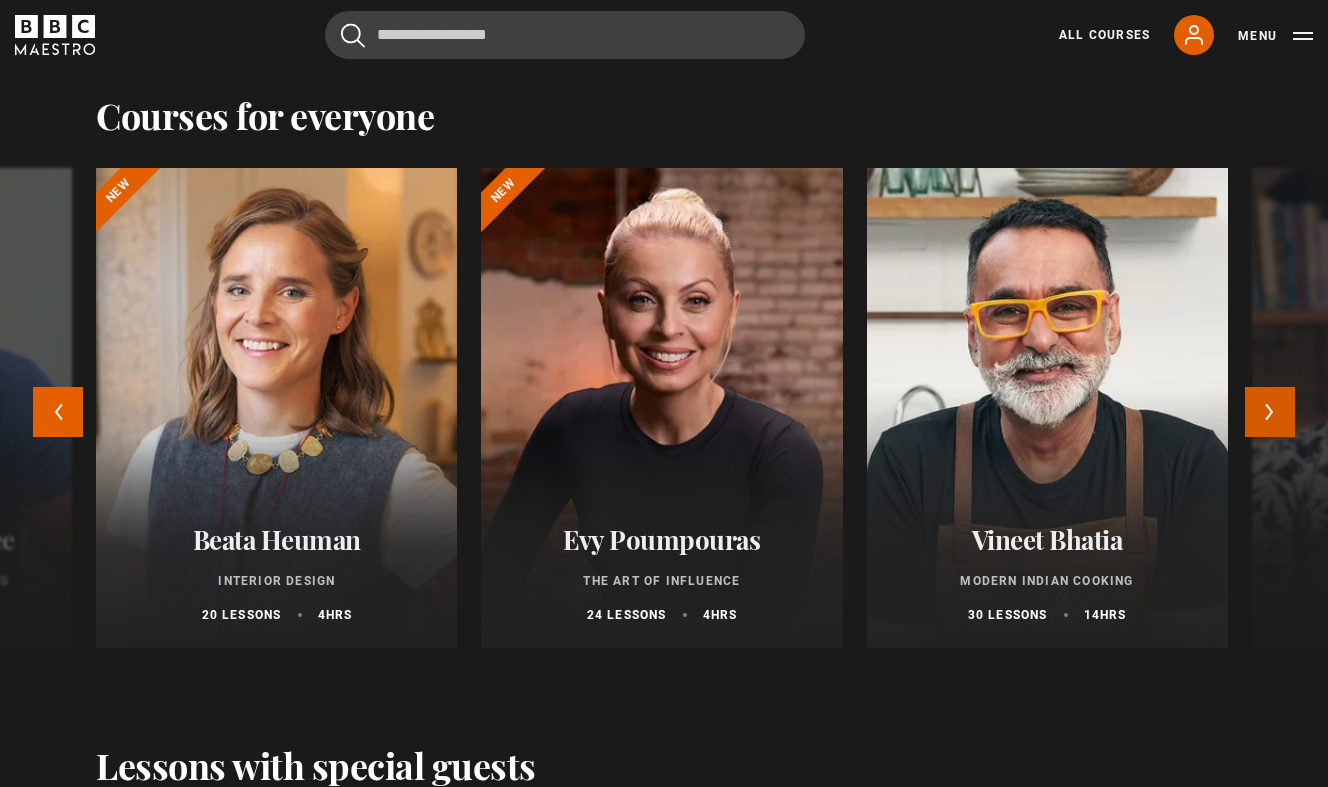 click on "Next" at bounding box center (1270, 412) 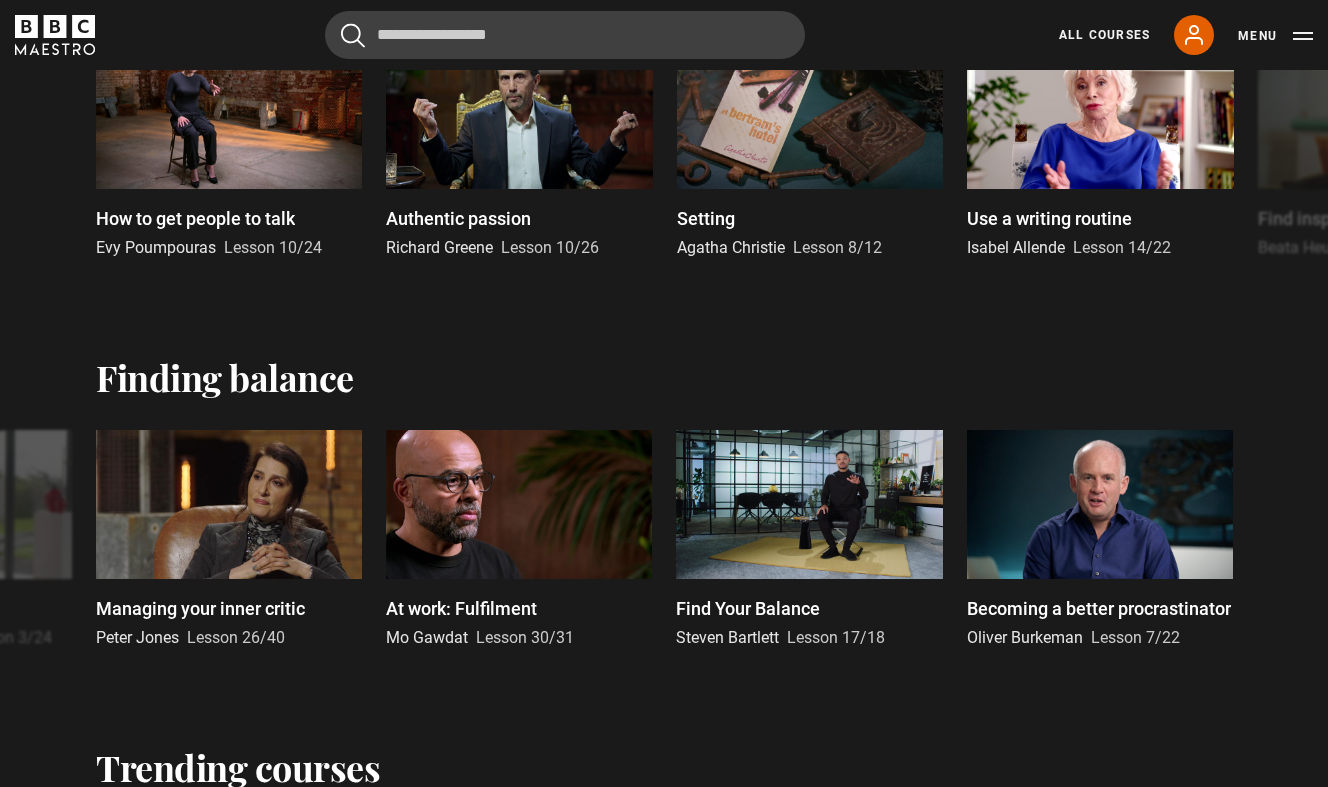 scroll, scrollTop: 1779, scrollLeft: 0, axis: vertical 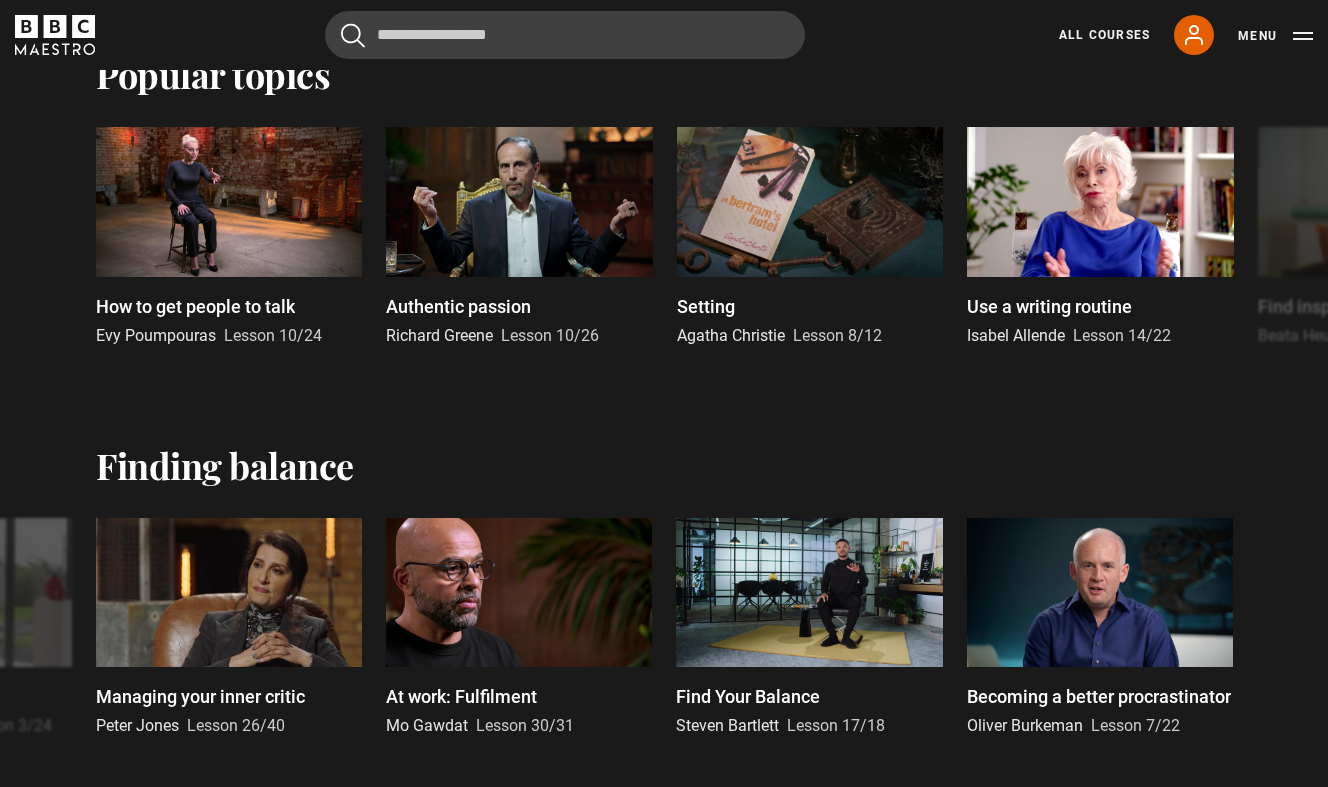 click on "Menu" at bounding box center [1275, 36] 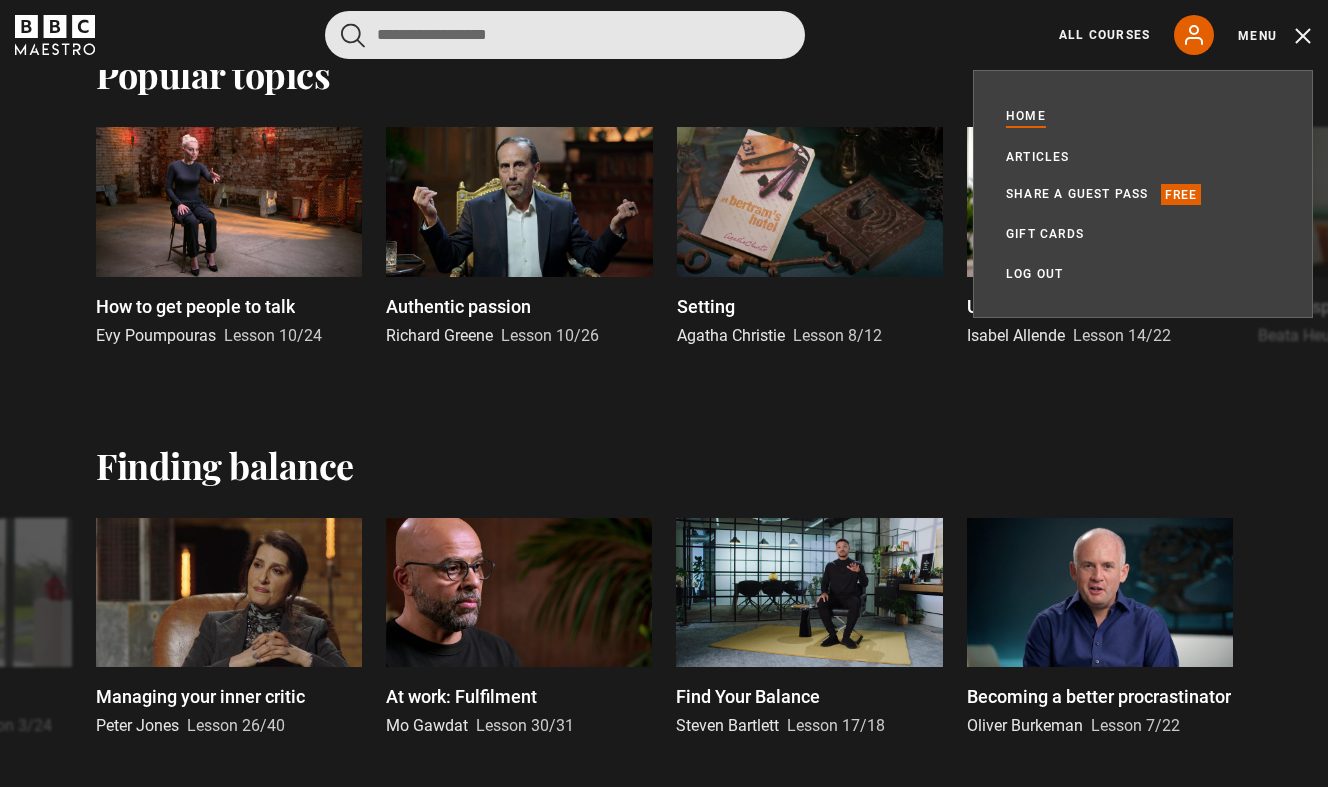 click at bounding box center (565, 35) 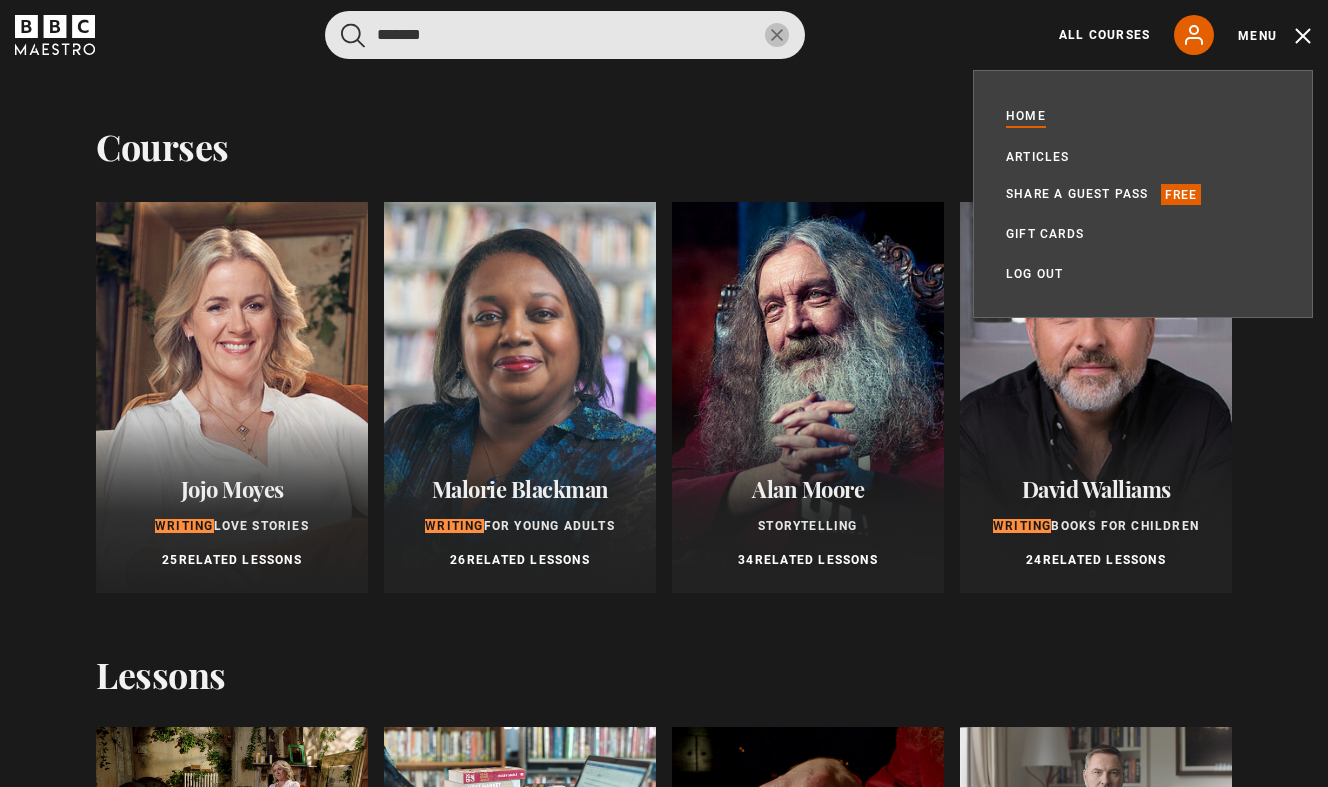 type on "*******" 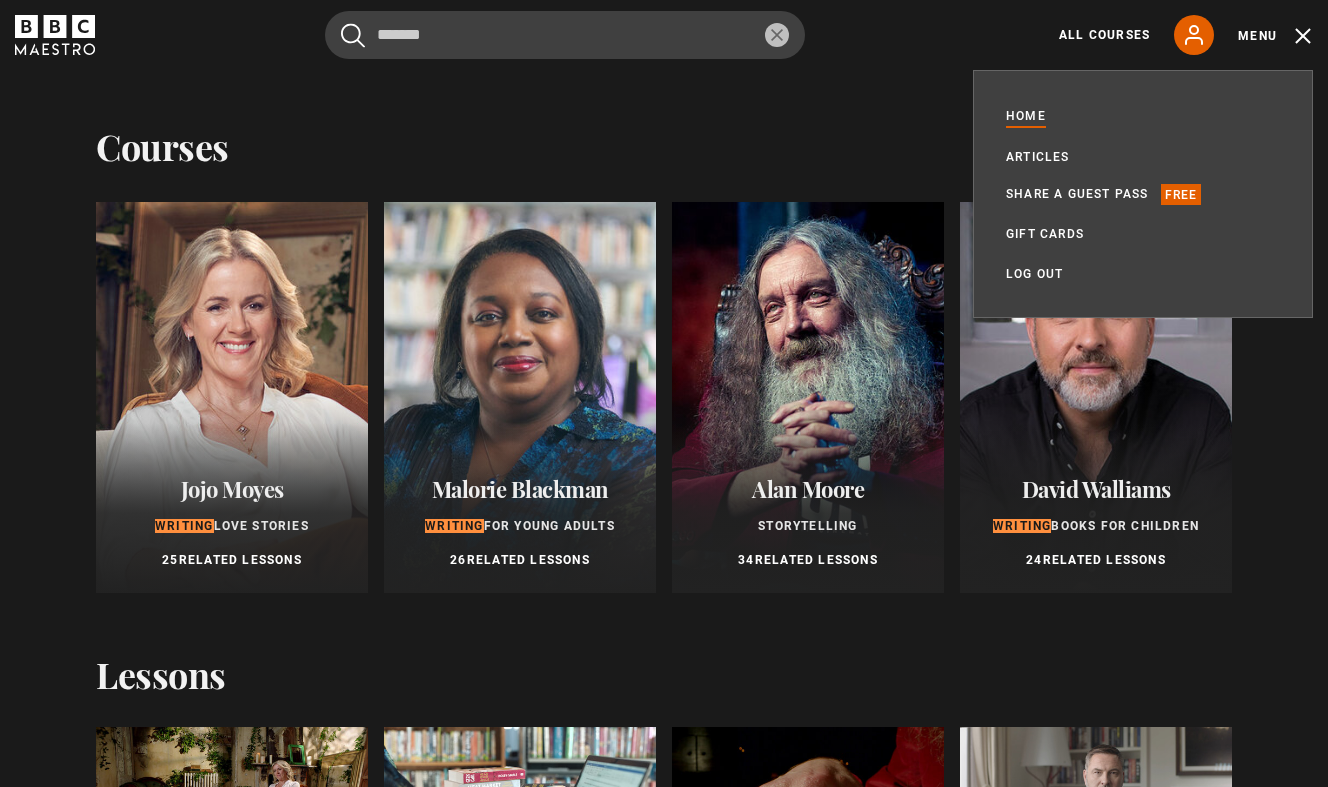 click on "Courses
Previous courses
Next courses" at bounding box center [664, 146] 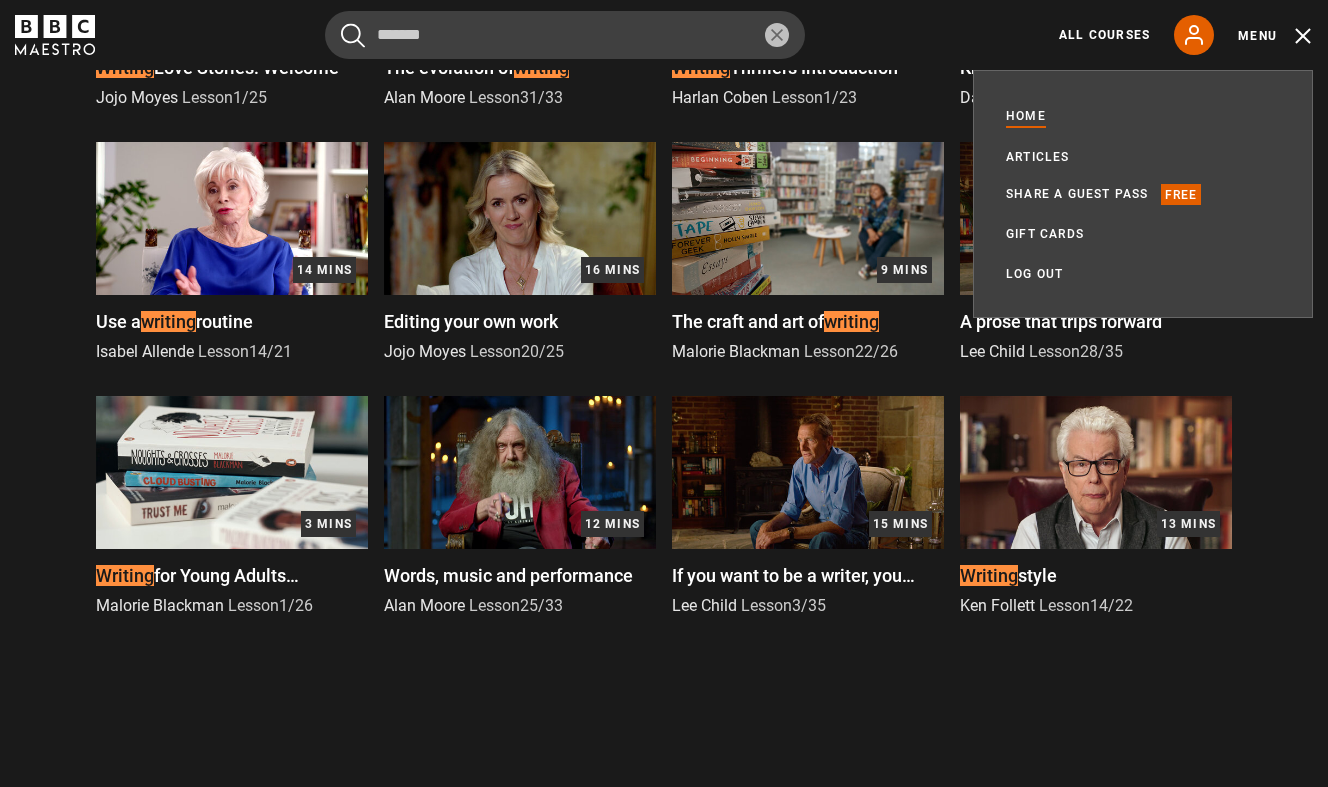 scroll, scrollTop: 1347, scrollLeft: 0, axis: vertical 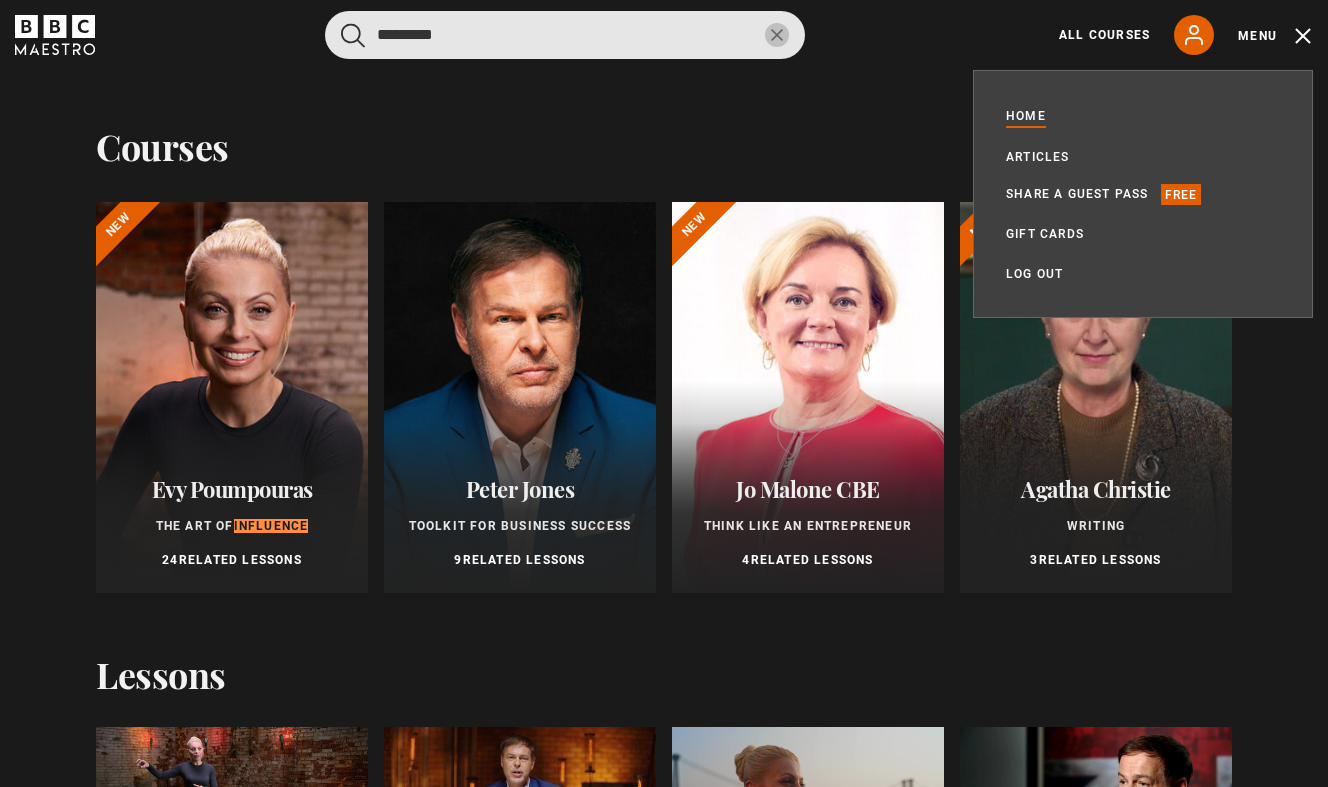 type on "*********" 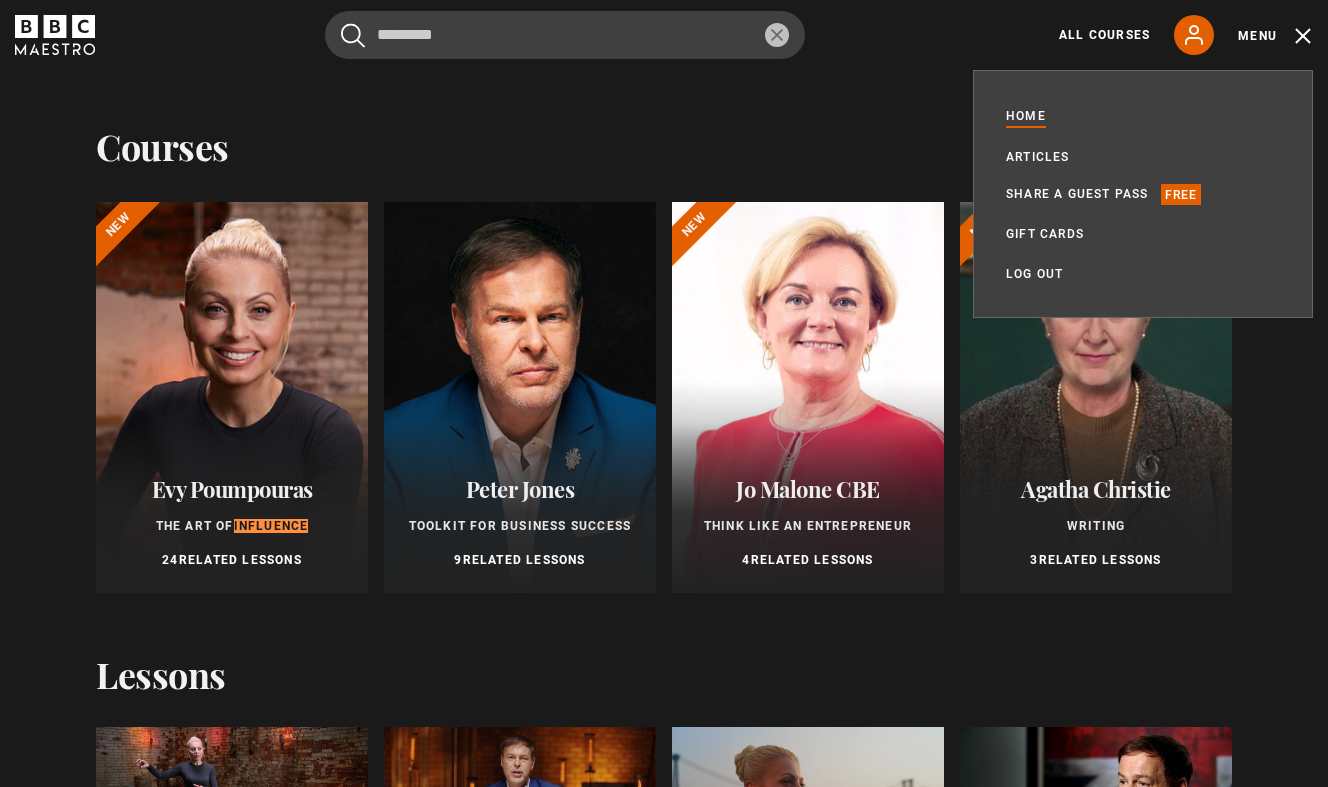 click on "Peter Jones Toolkit for Business Success 9  Related Lessons" at bounding box center (520, 523) 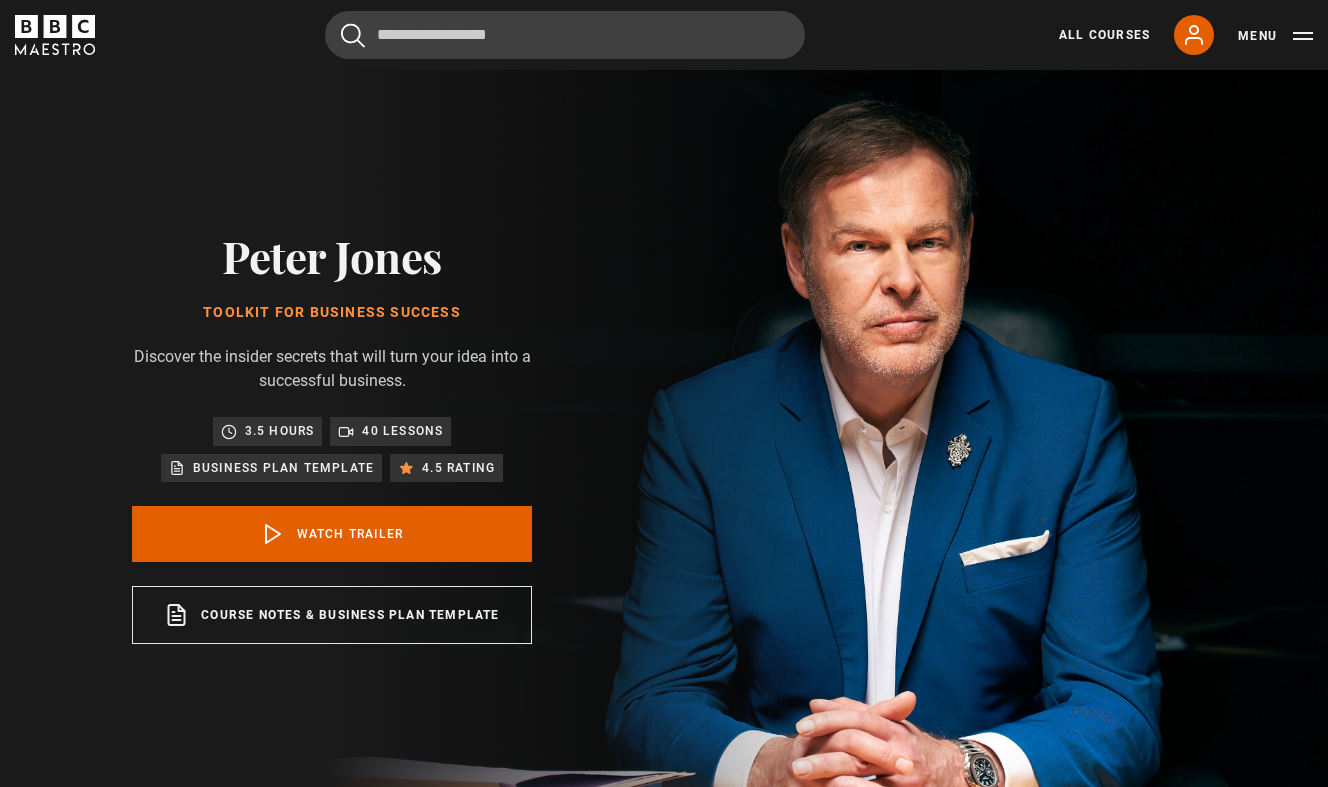 scroll, scrollTop: 0, scrollLeft: 0, axis: both 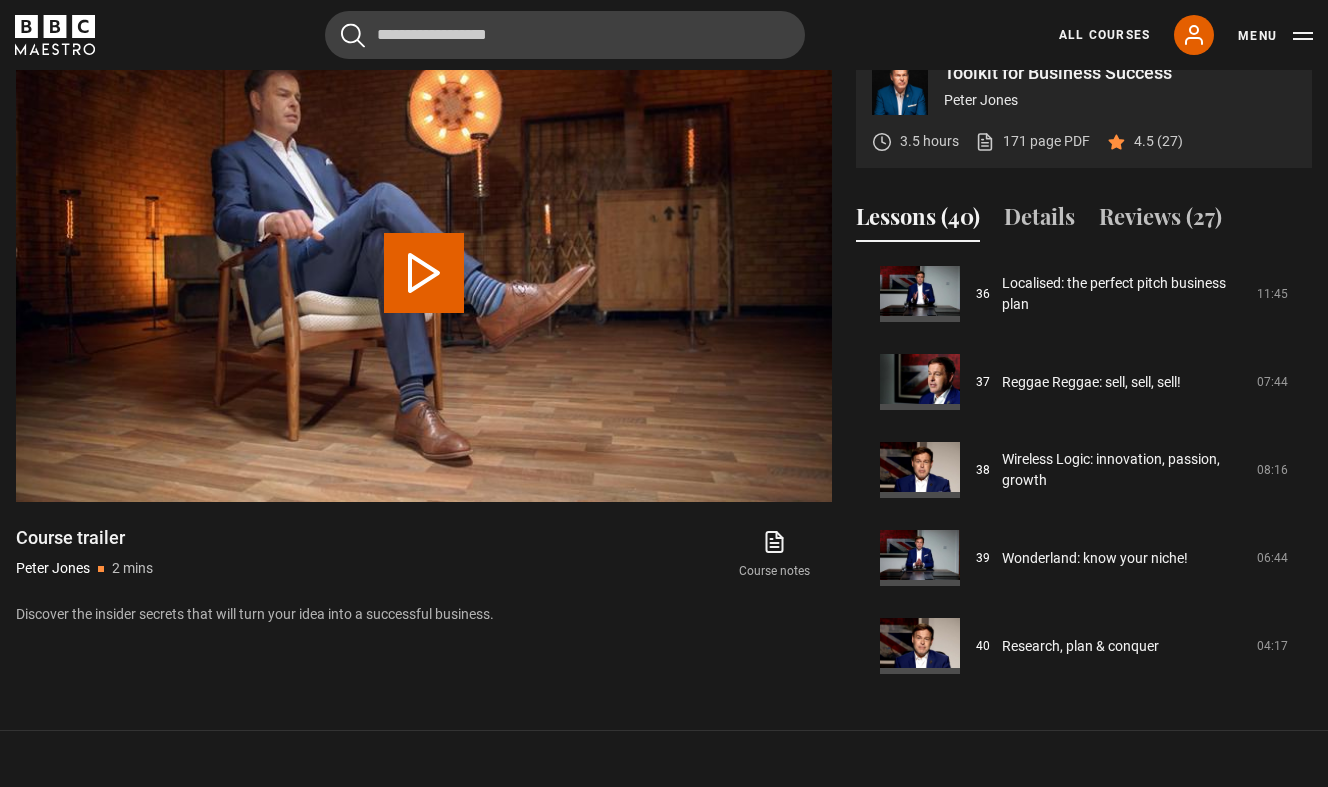 click 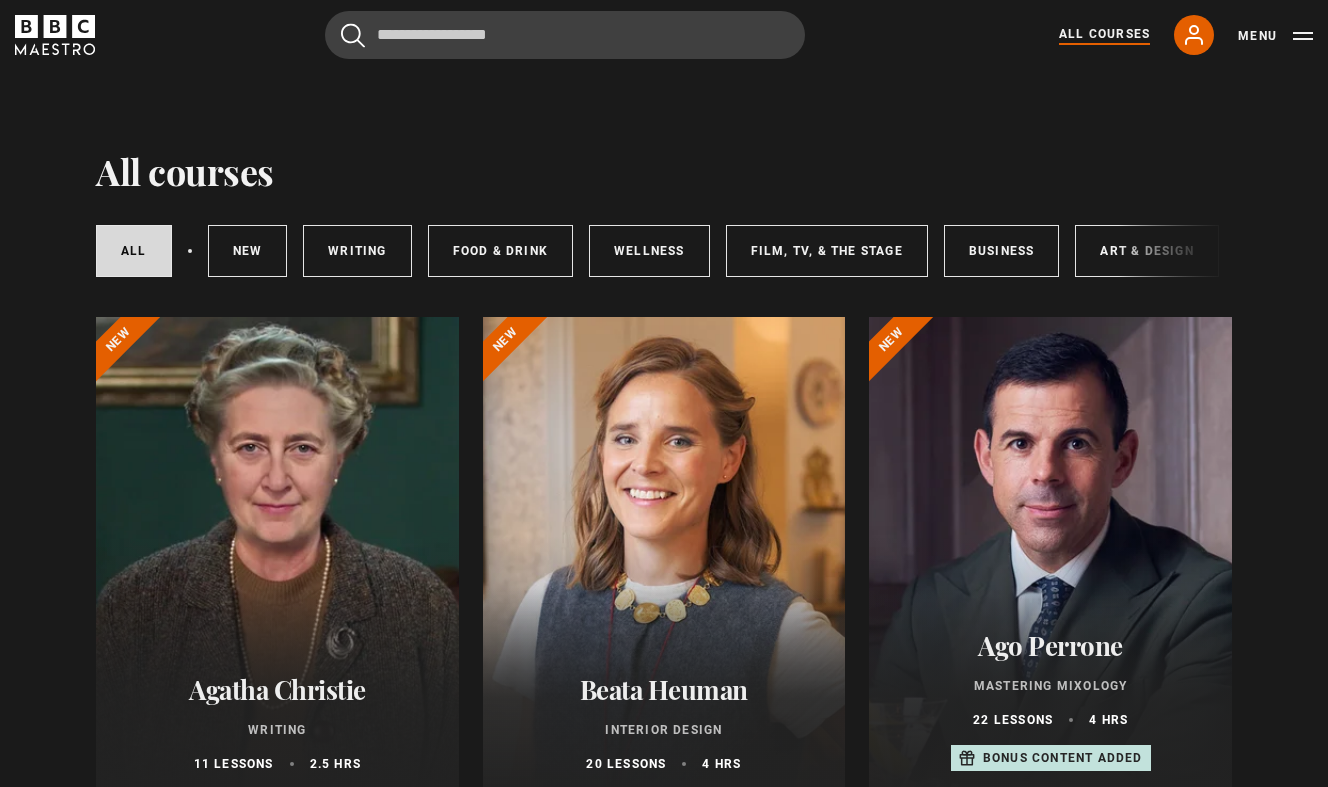 scroll, scrollTop: 0, scrollLeft: 0, axis: both 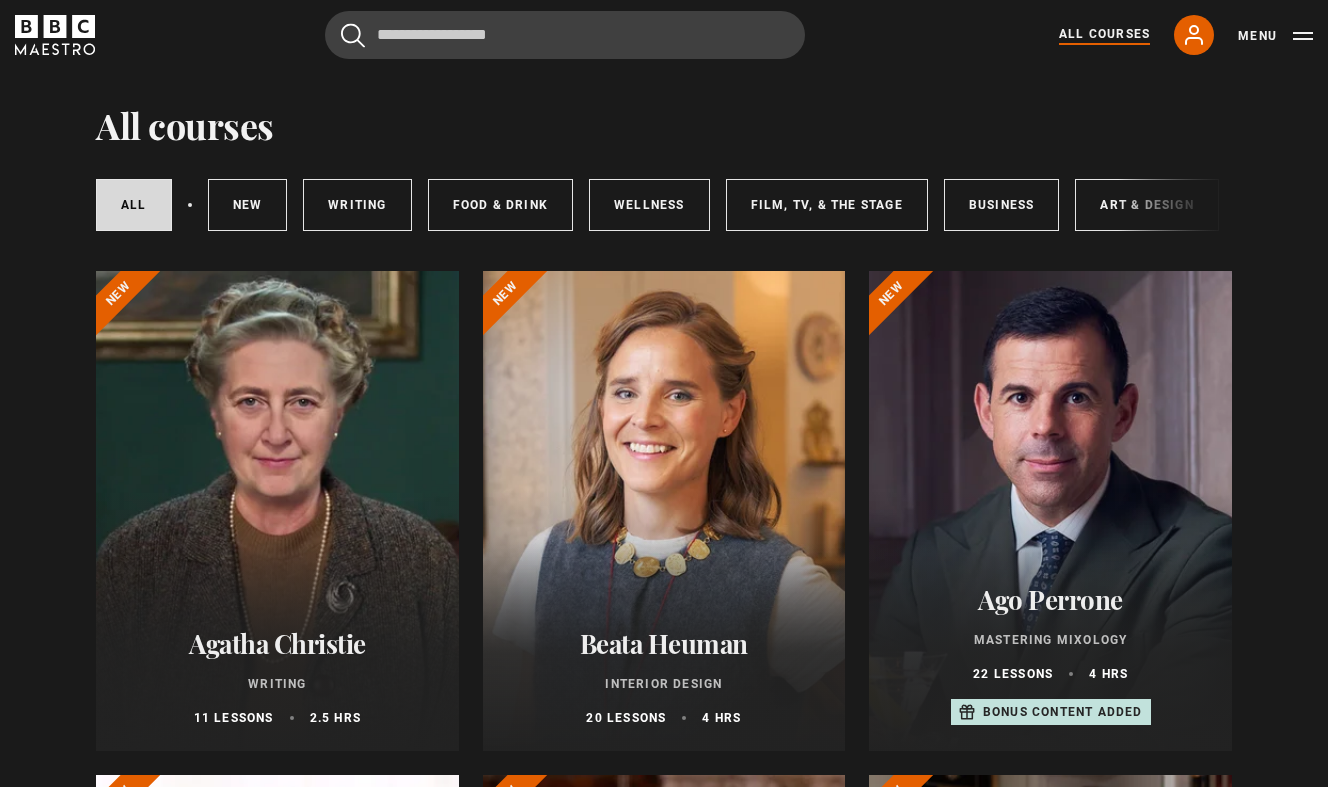 click at bounding box center [664, 511] 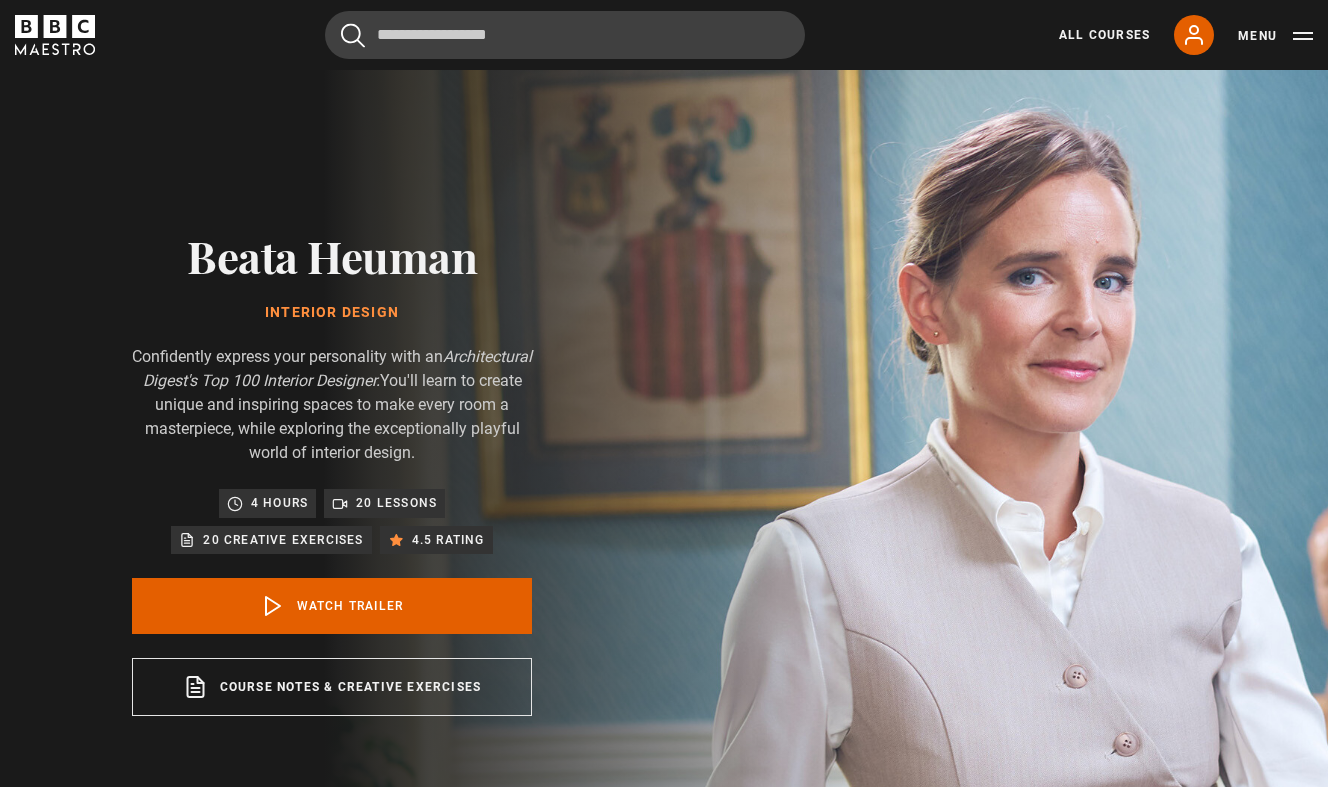 scroll, scrollTop: 0, scrollLeft: 0, axis: both 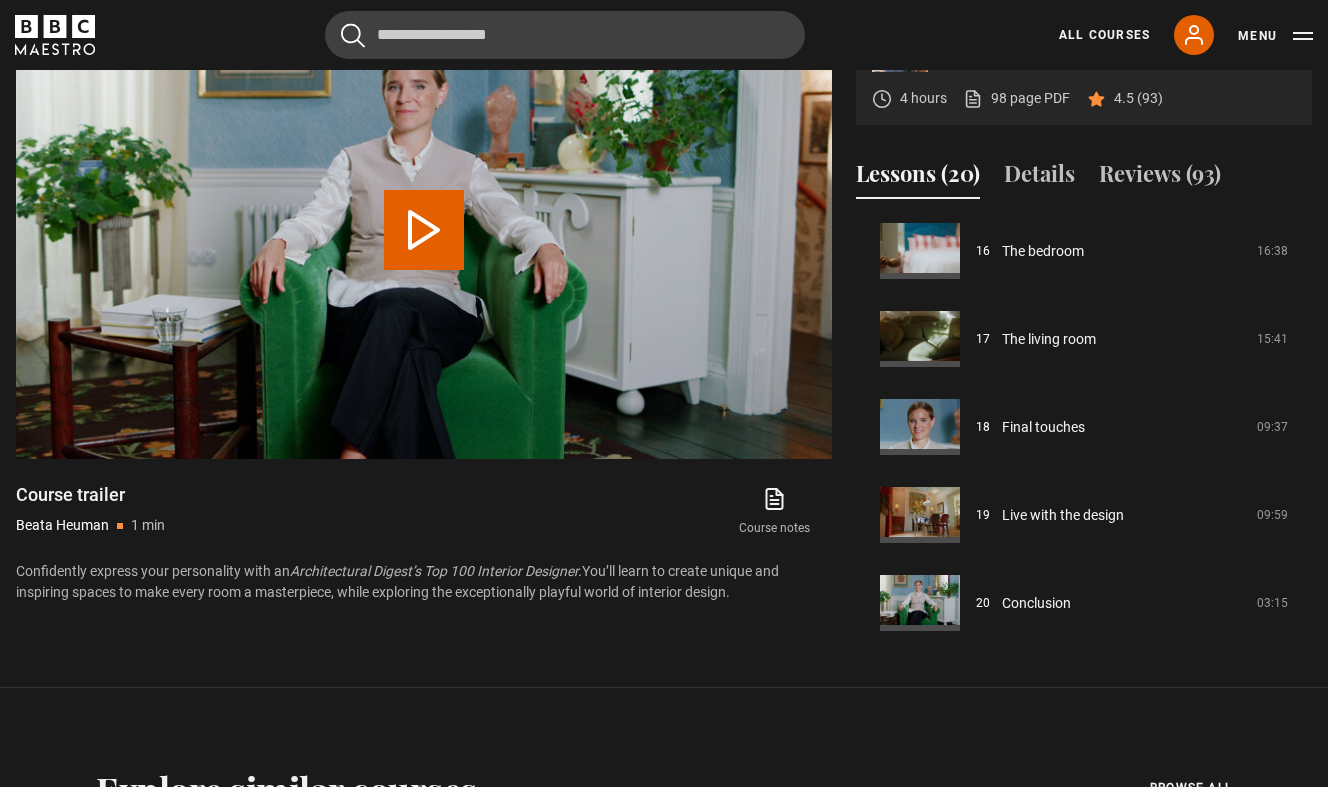 click on "Course trailer
Beata Heuman
1 min" at bounding box center [200, 512] 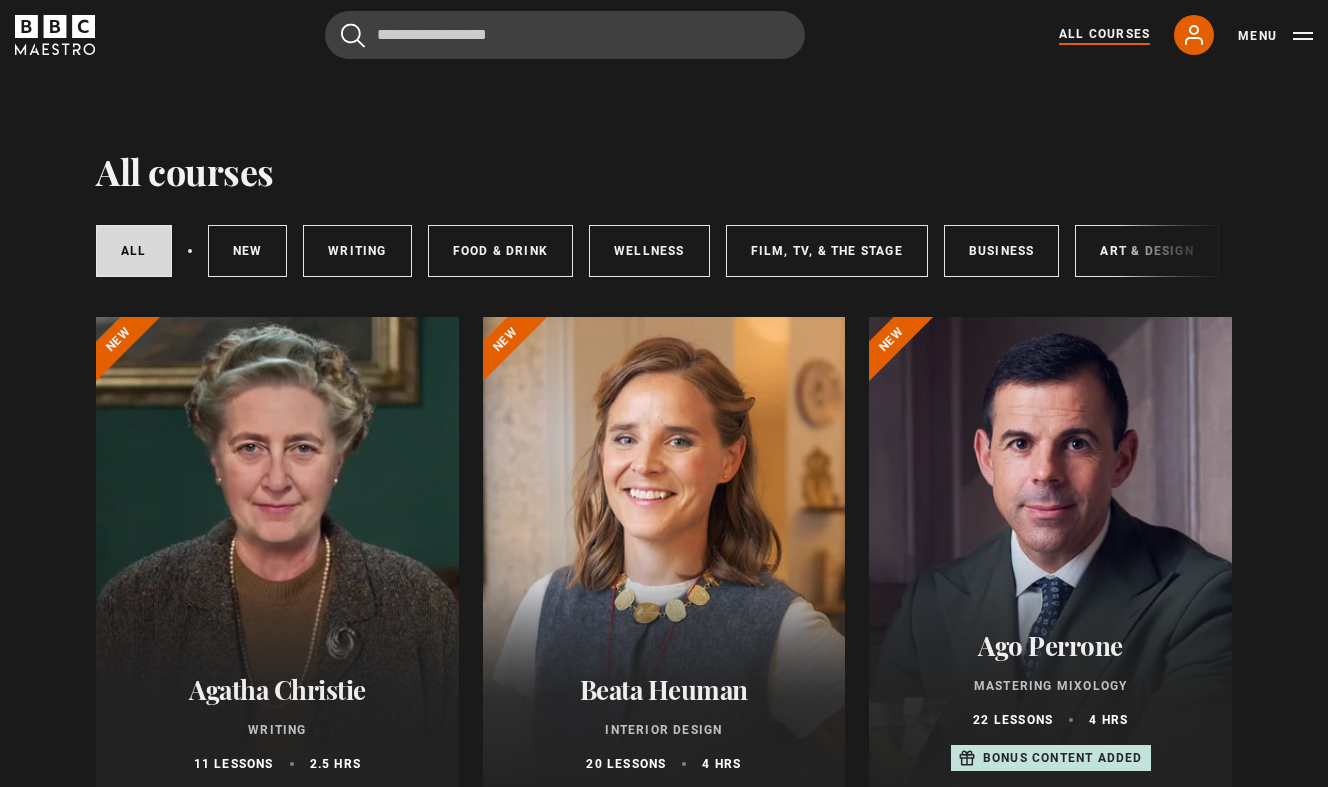 scroll, scrollTop: 0, scrollLeft: 0, axis: both 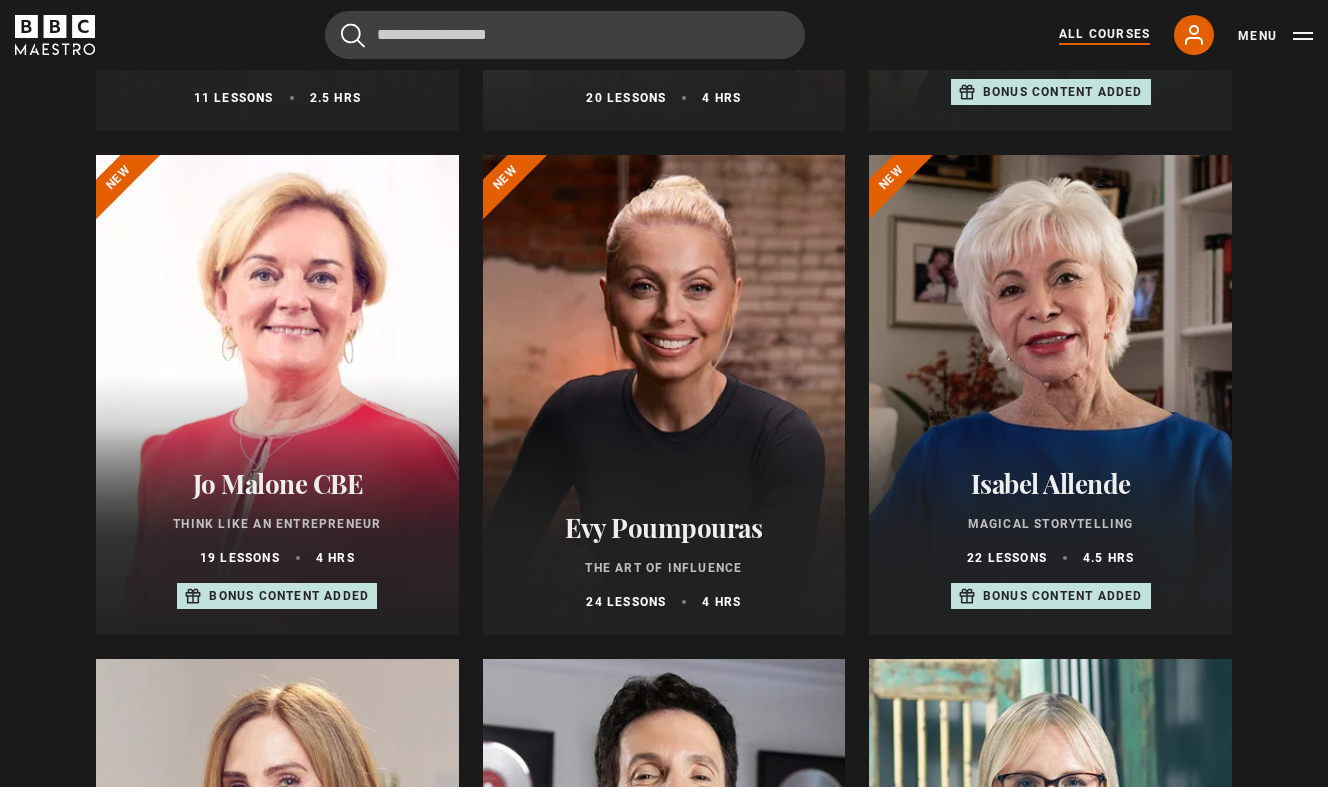 click at bounding box center [664, 395] 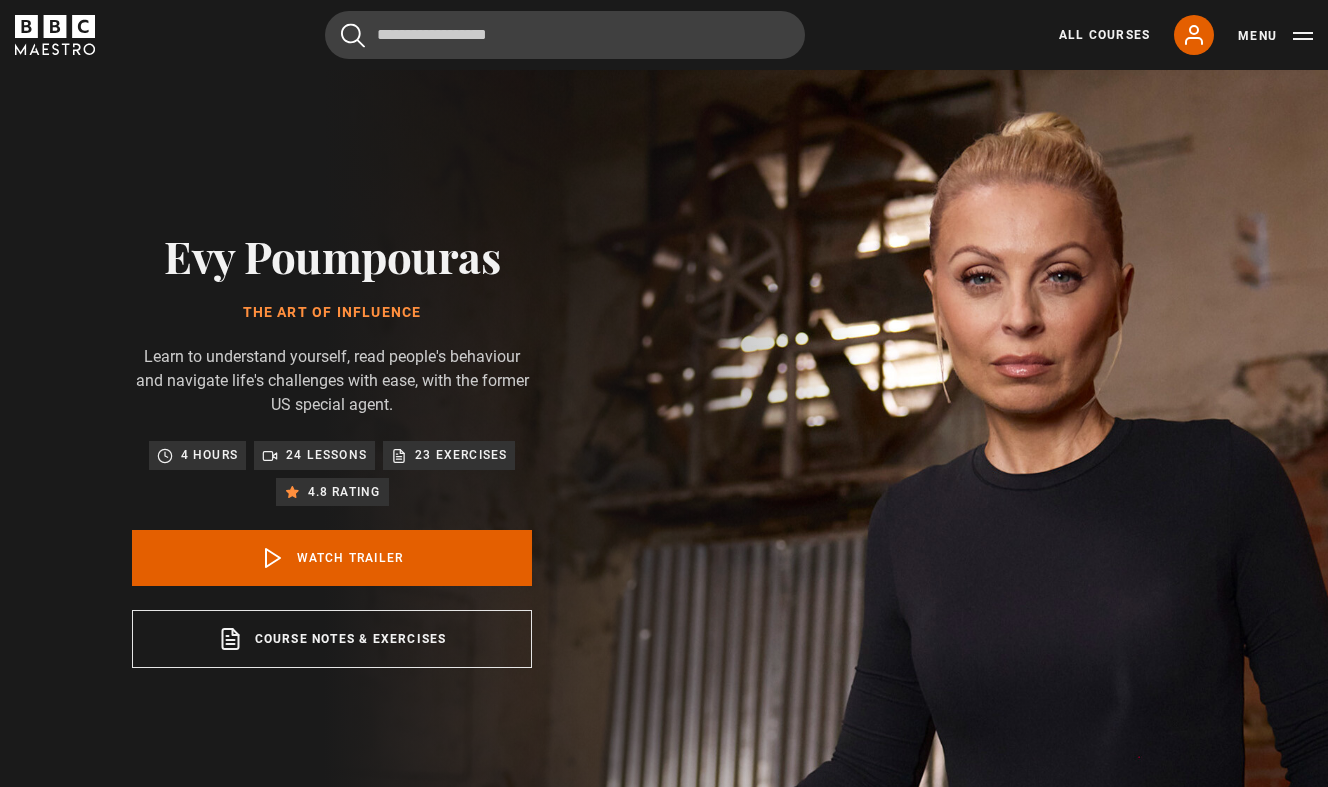 scroll, scrollTop: 0, scrollLeft: 0, axis: both 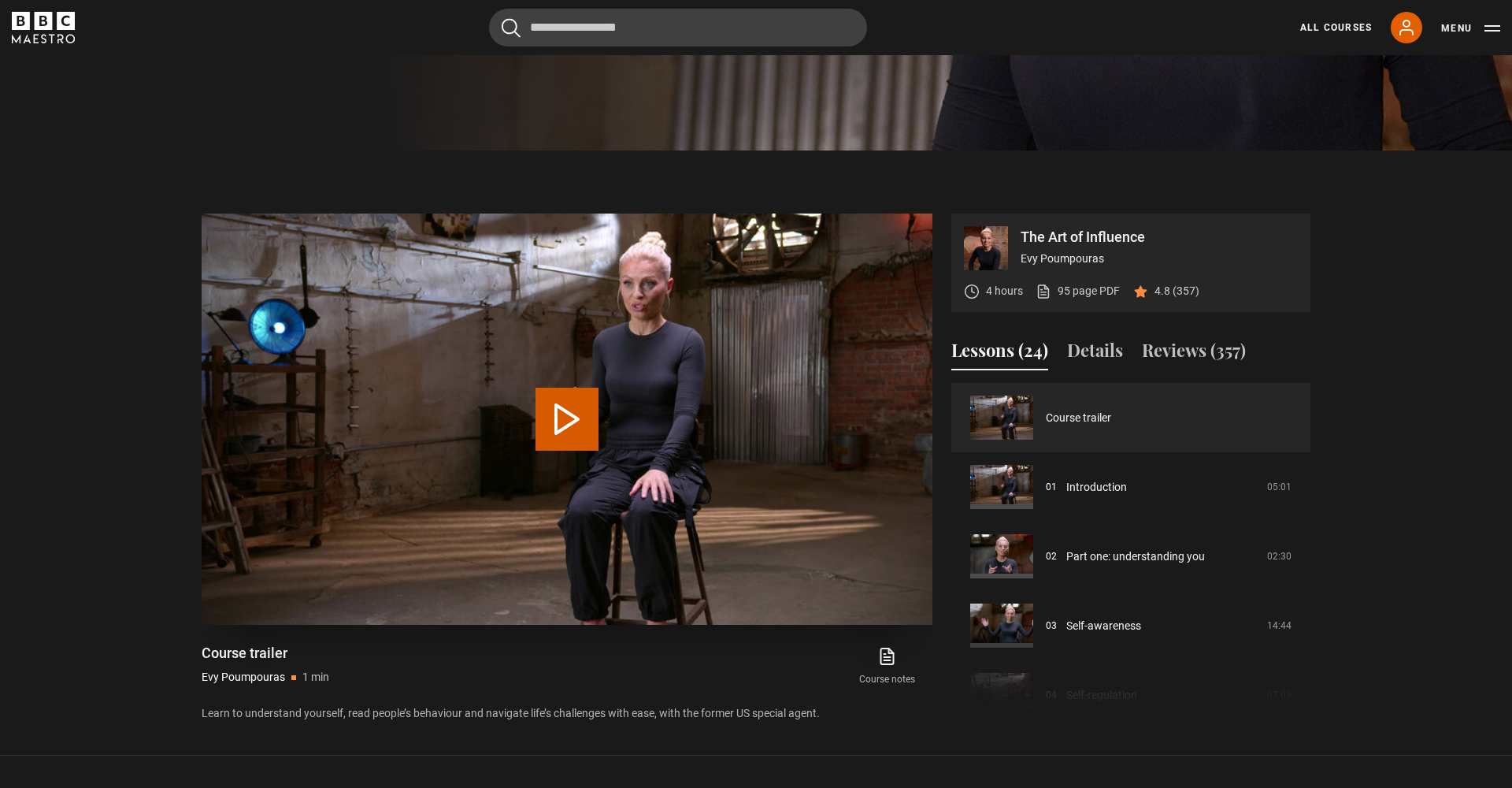 click on "Play Video" at bounding box center [567, 419] 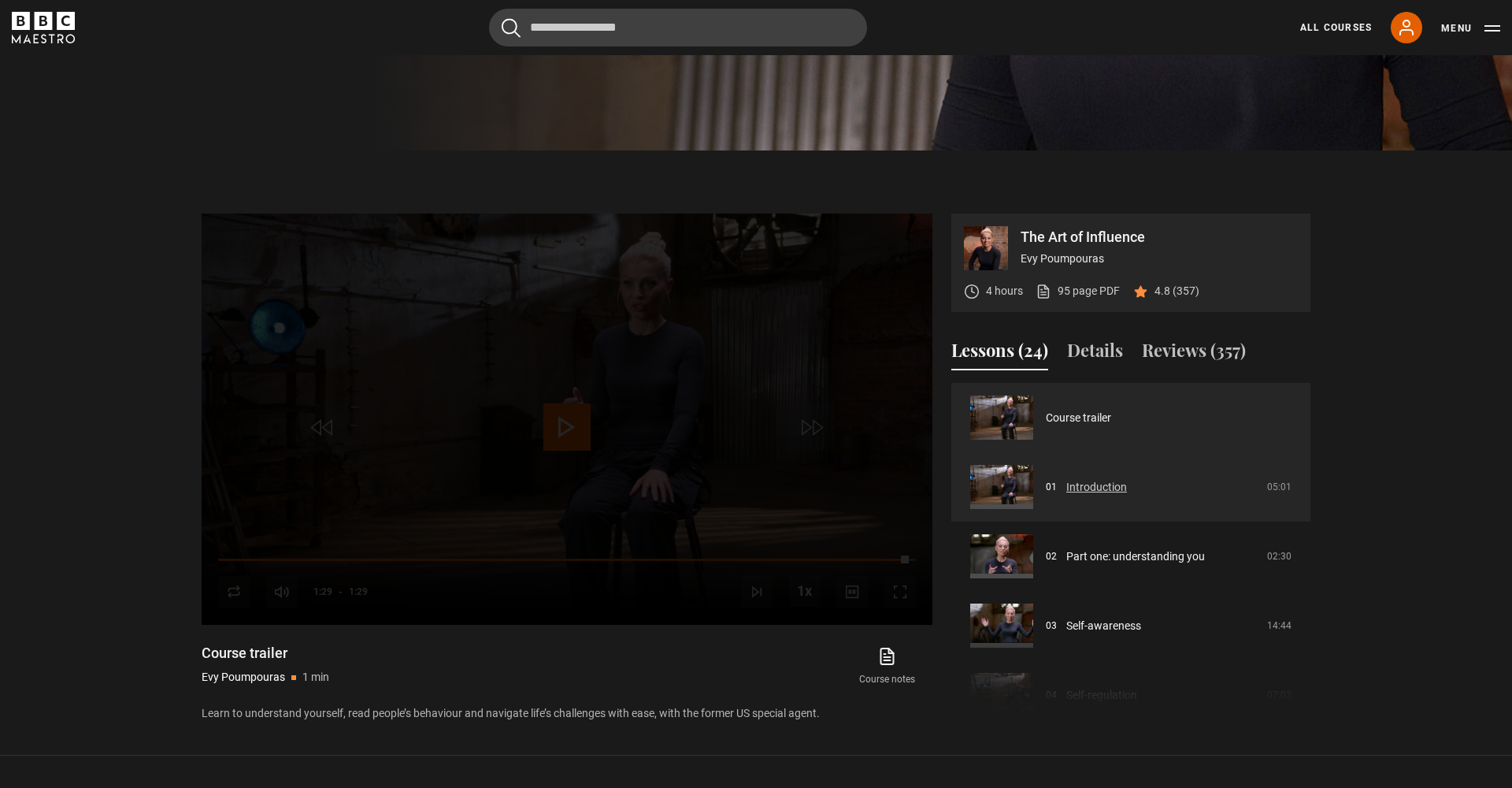 click on "Introduction" at bounding box center [1096, 487] 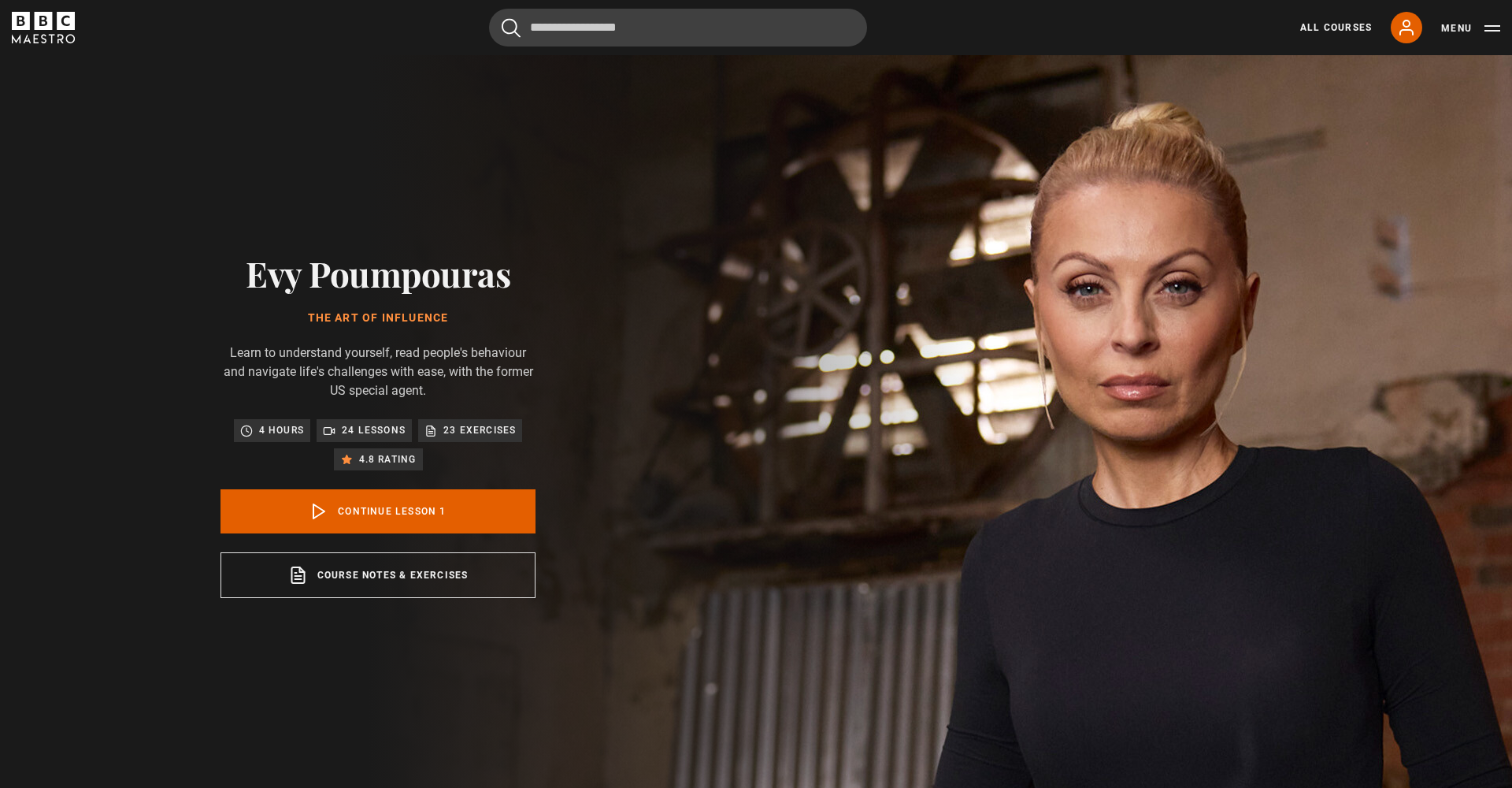 scroll, scrollTop: 796, scrollLeft: 0, axis: vertical 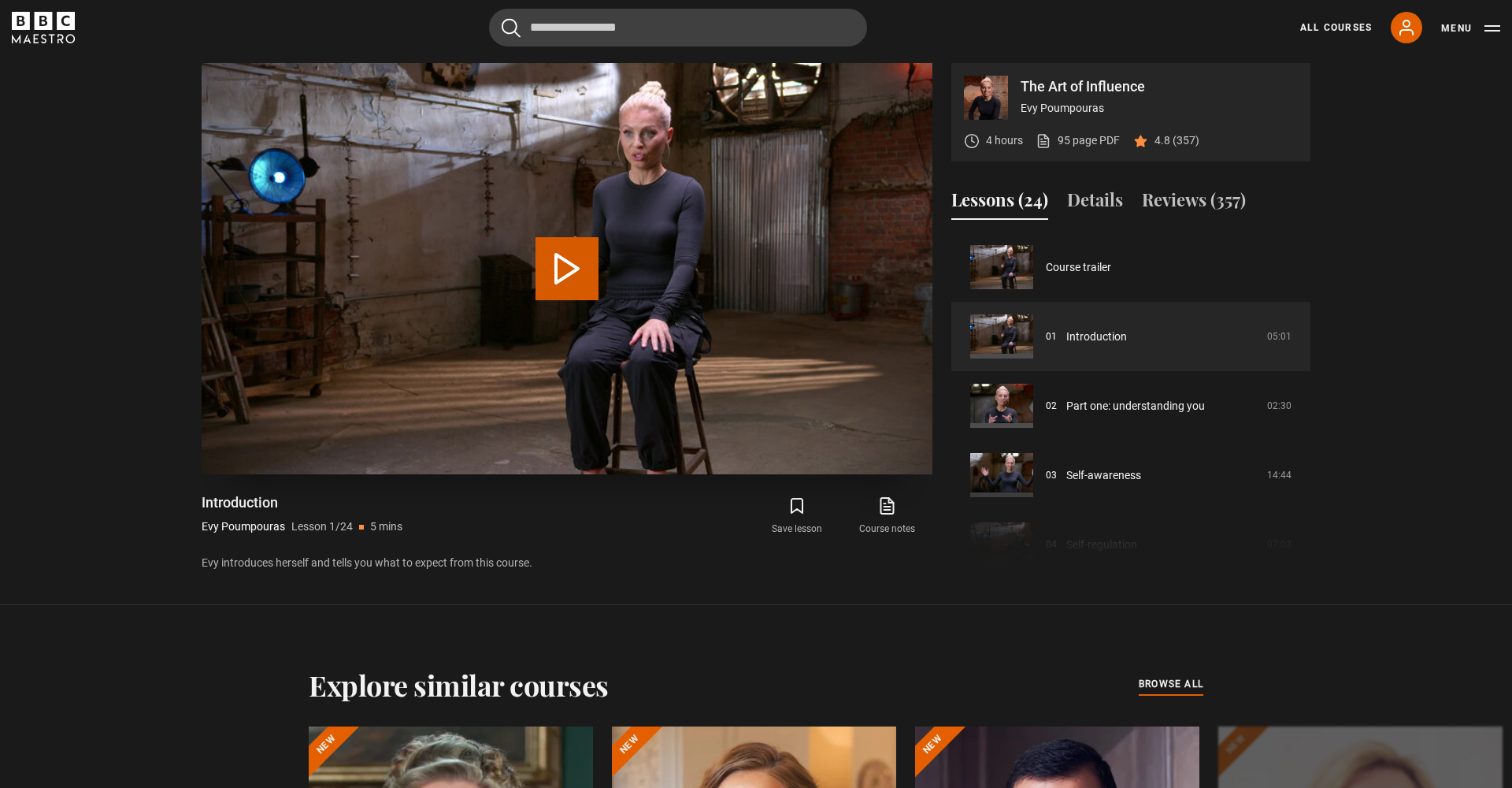click on "Play Lesson Introduction" at bounding box center [567, 269] 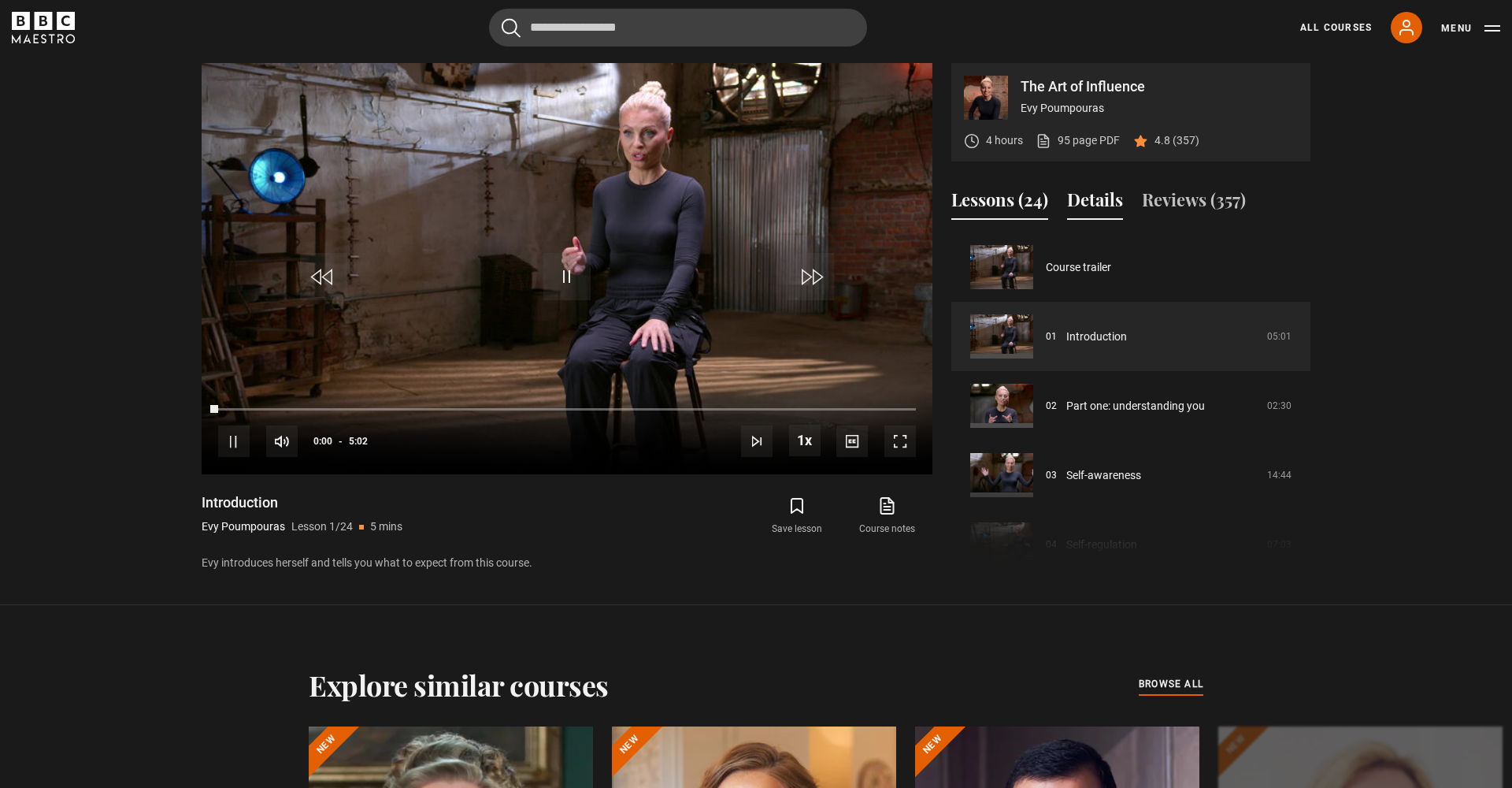 click on "Details" at bounding box center [1095, 203] 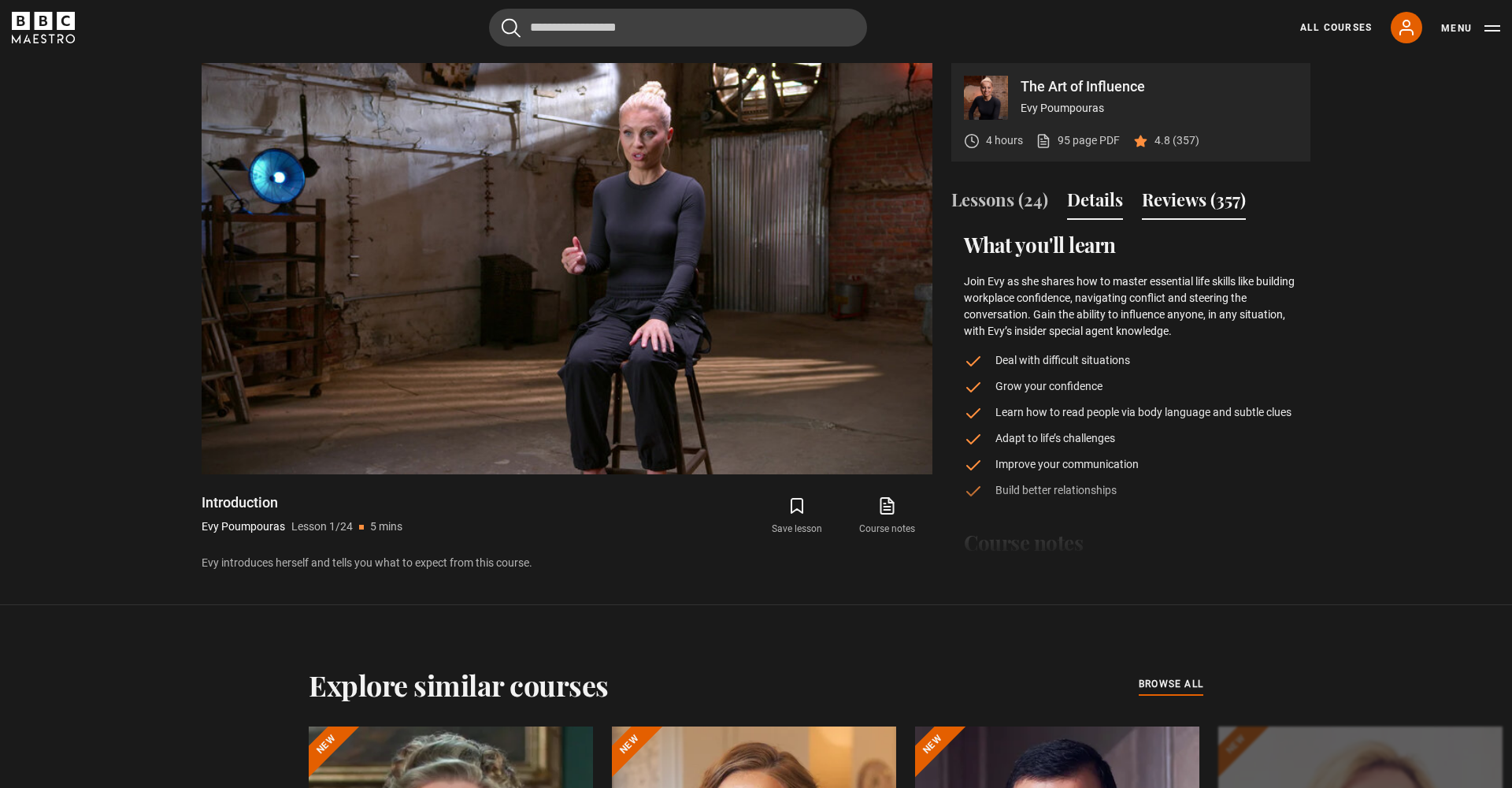 click on "Reviews (357)" at bounding box center [1194, 203] 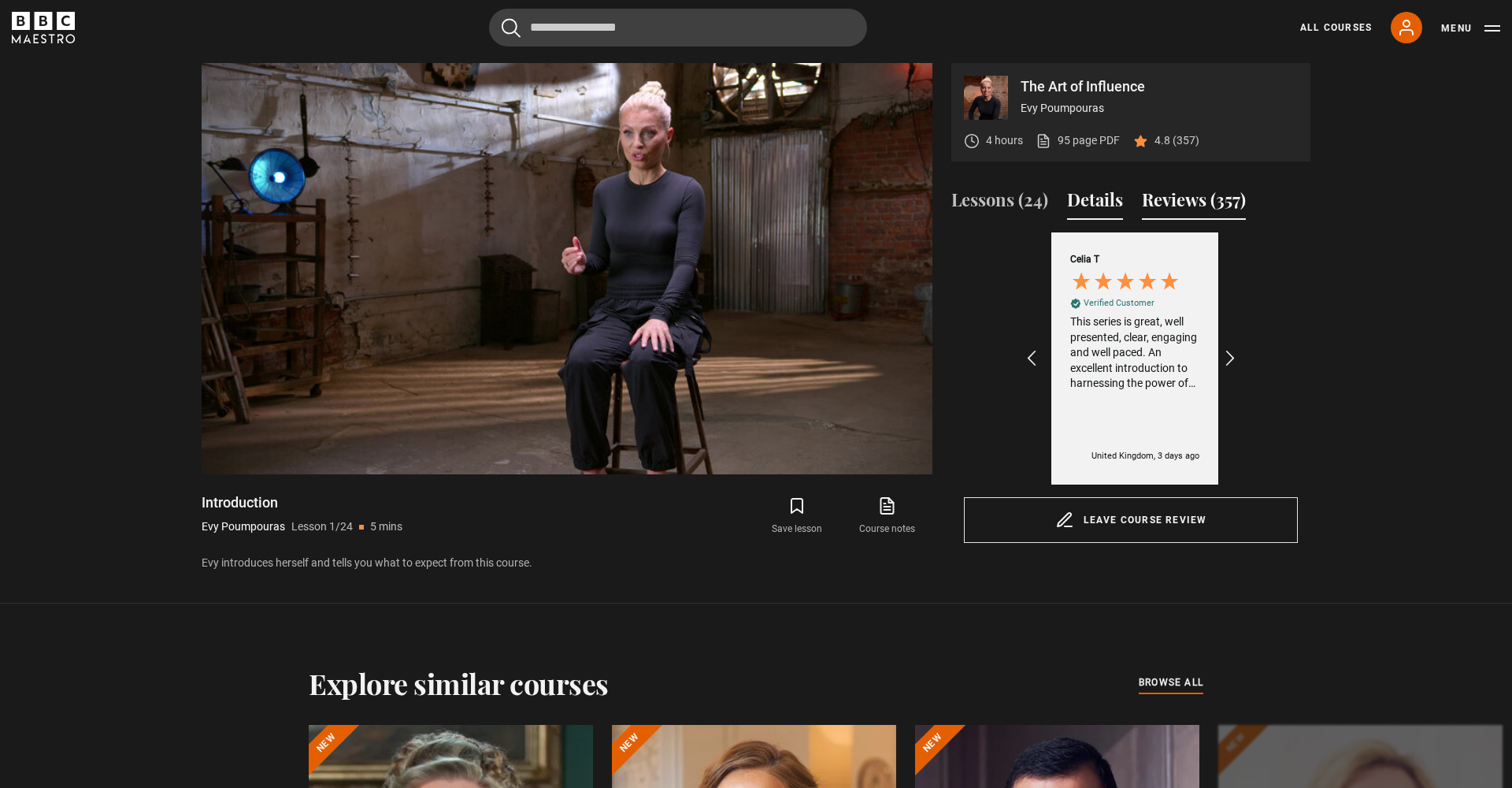 scroll, scrollTop: 0, scrollLeft: 183, axis: horizontal 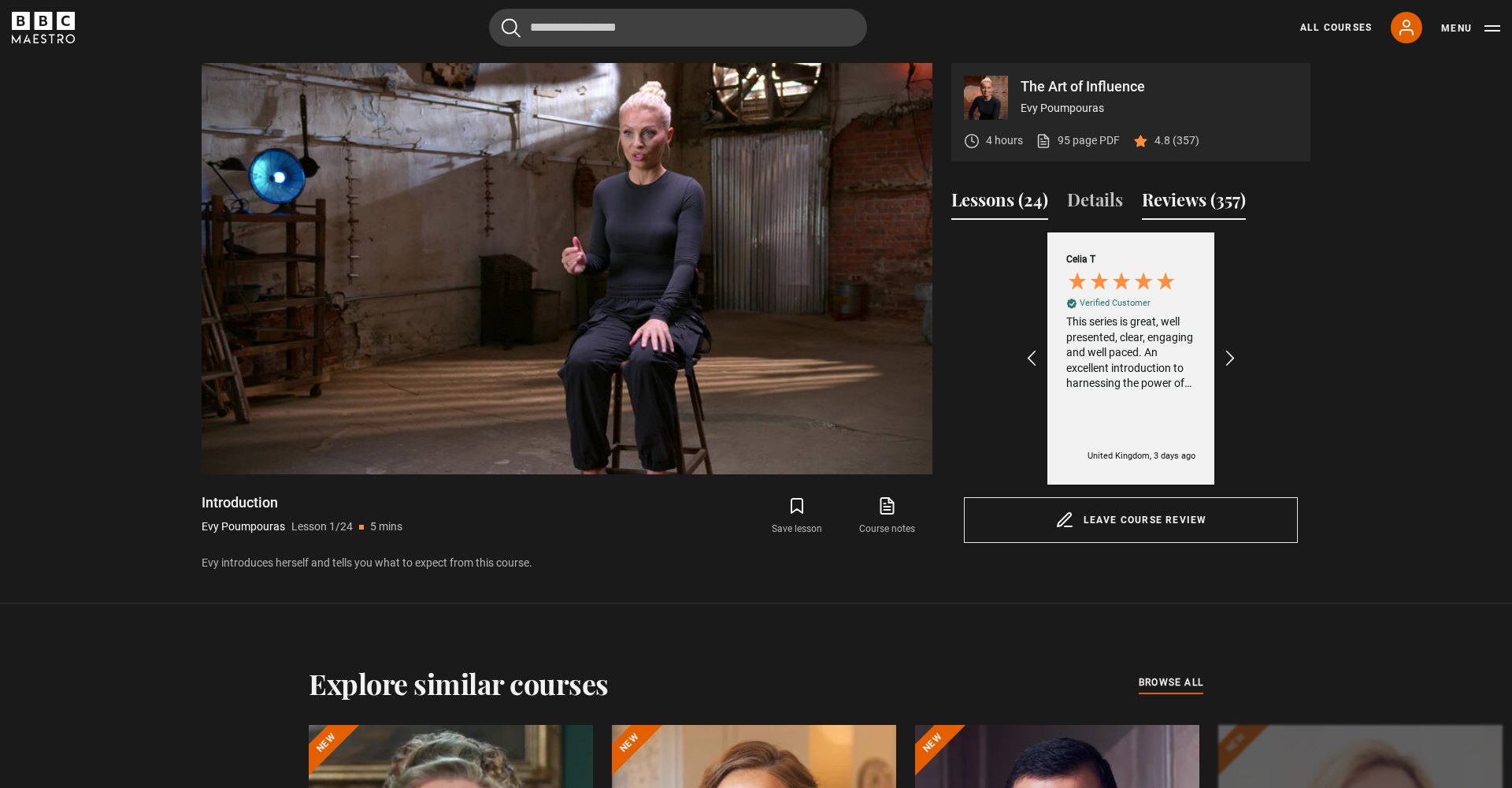 click on "Lessons (24)" at bounding box center (999, 203) 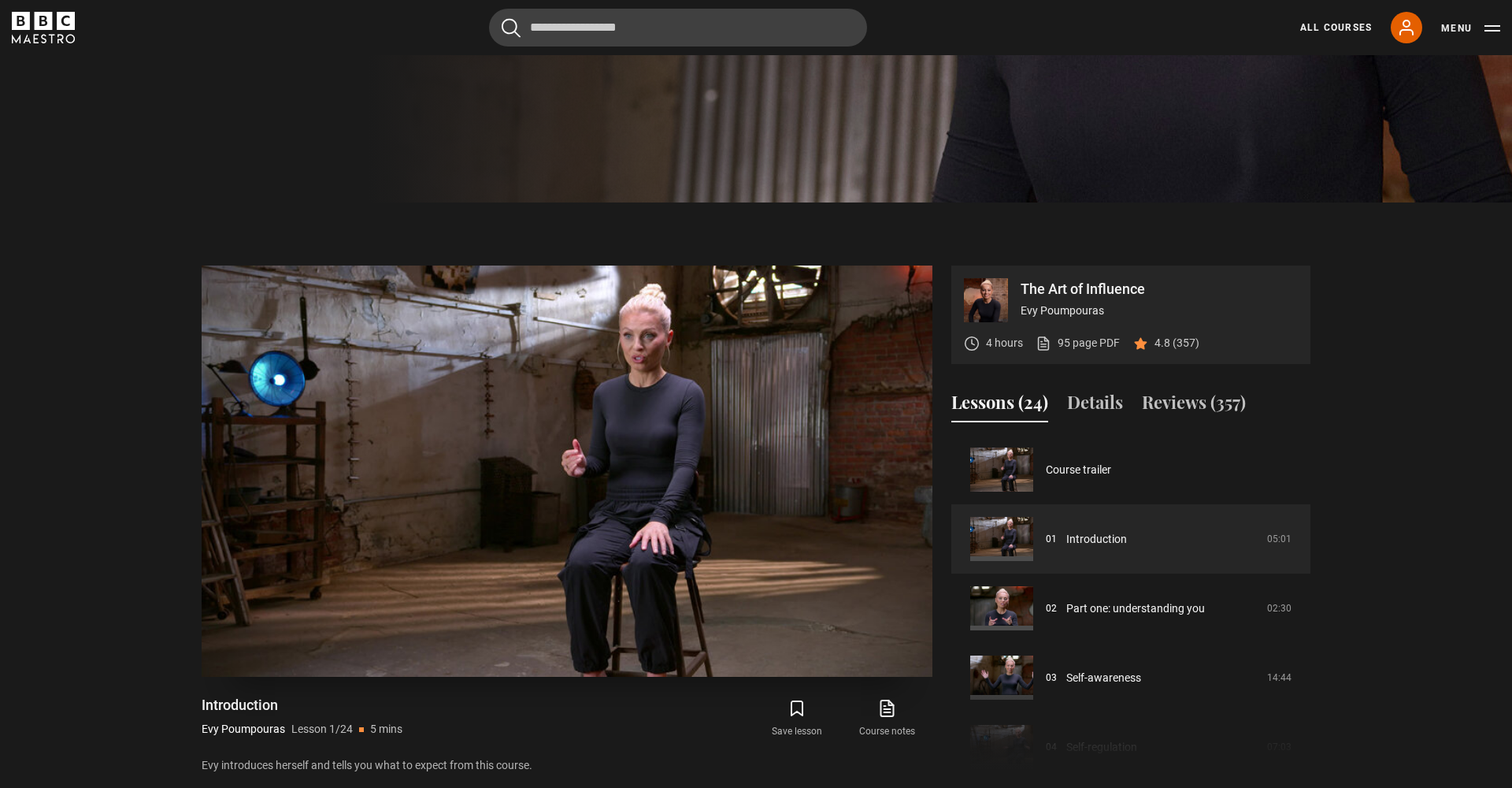scroll, scrollTop: 586, scrollLeft: 0, axis: vertical 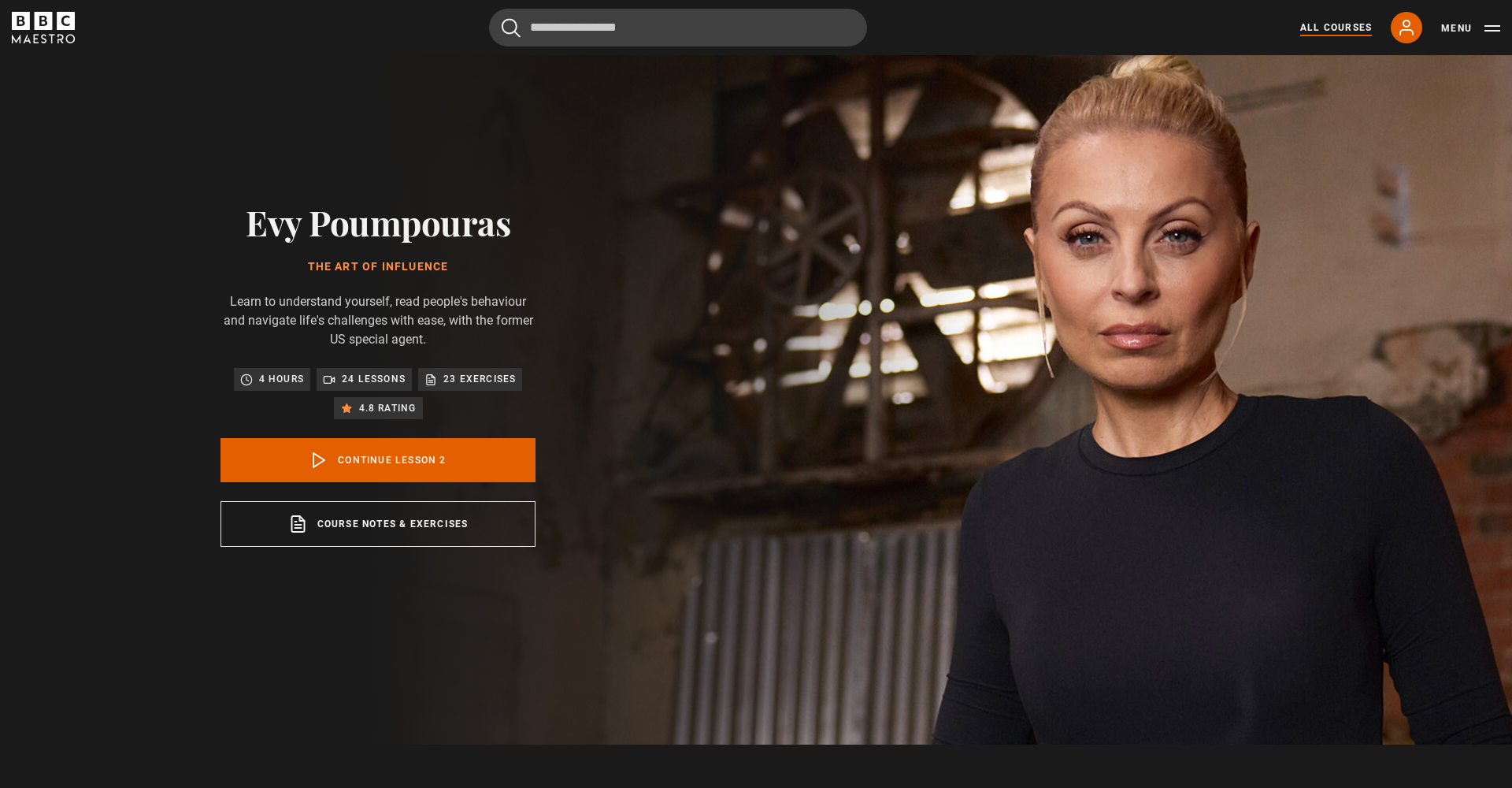 click on "All Courses" at bounding box center (1336, 28) 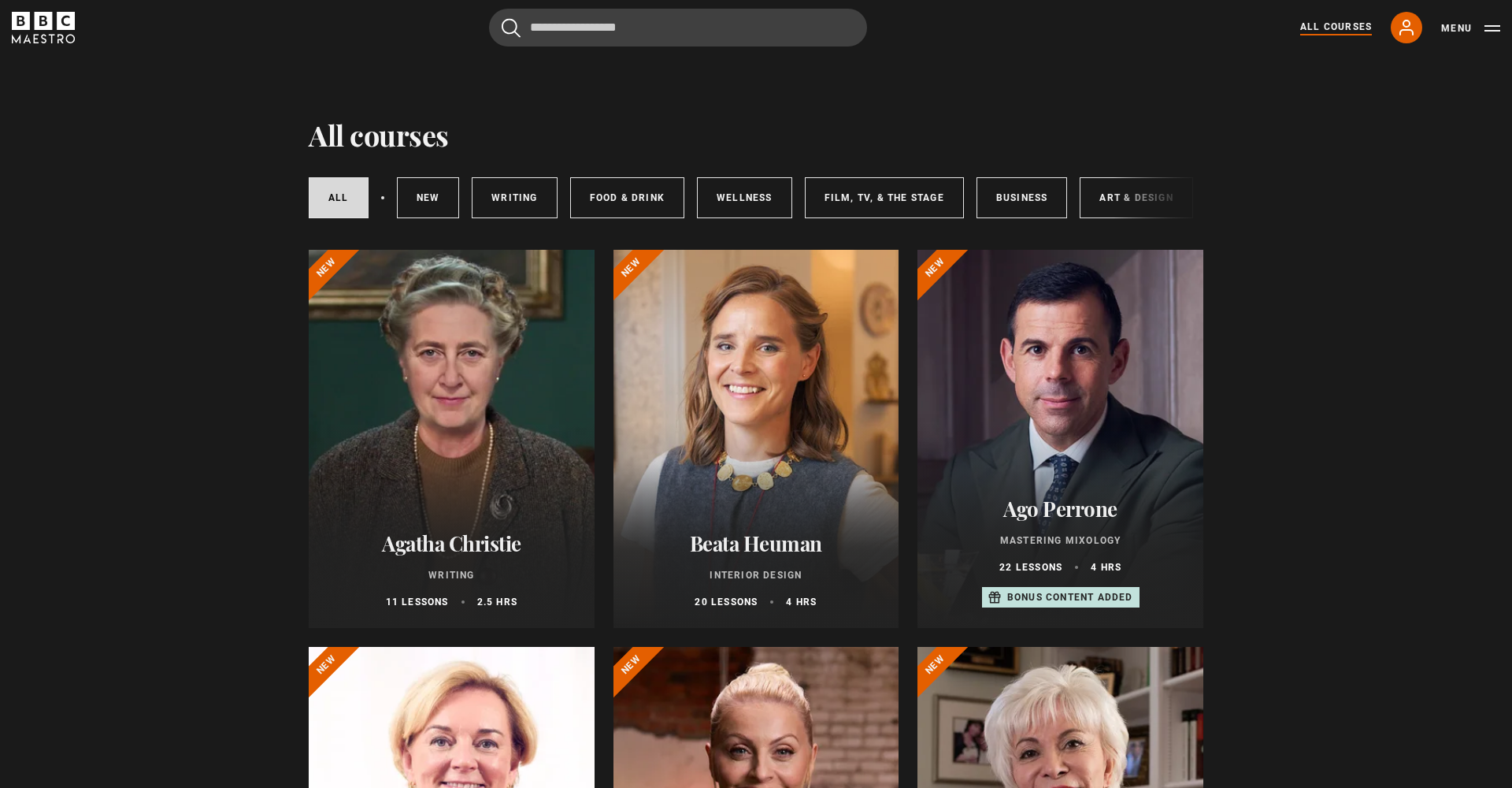 scroll, scrollTop: 0, scrollLeft: 0, axis: both 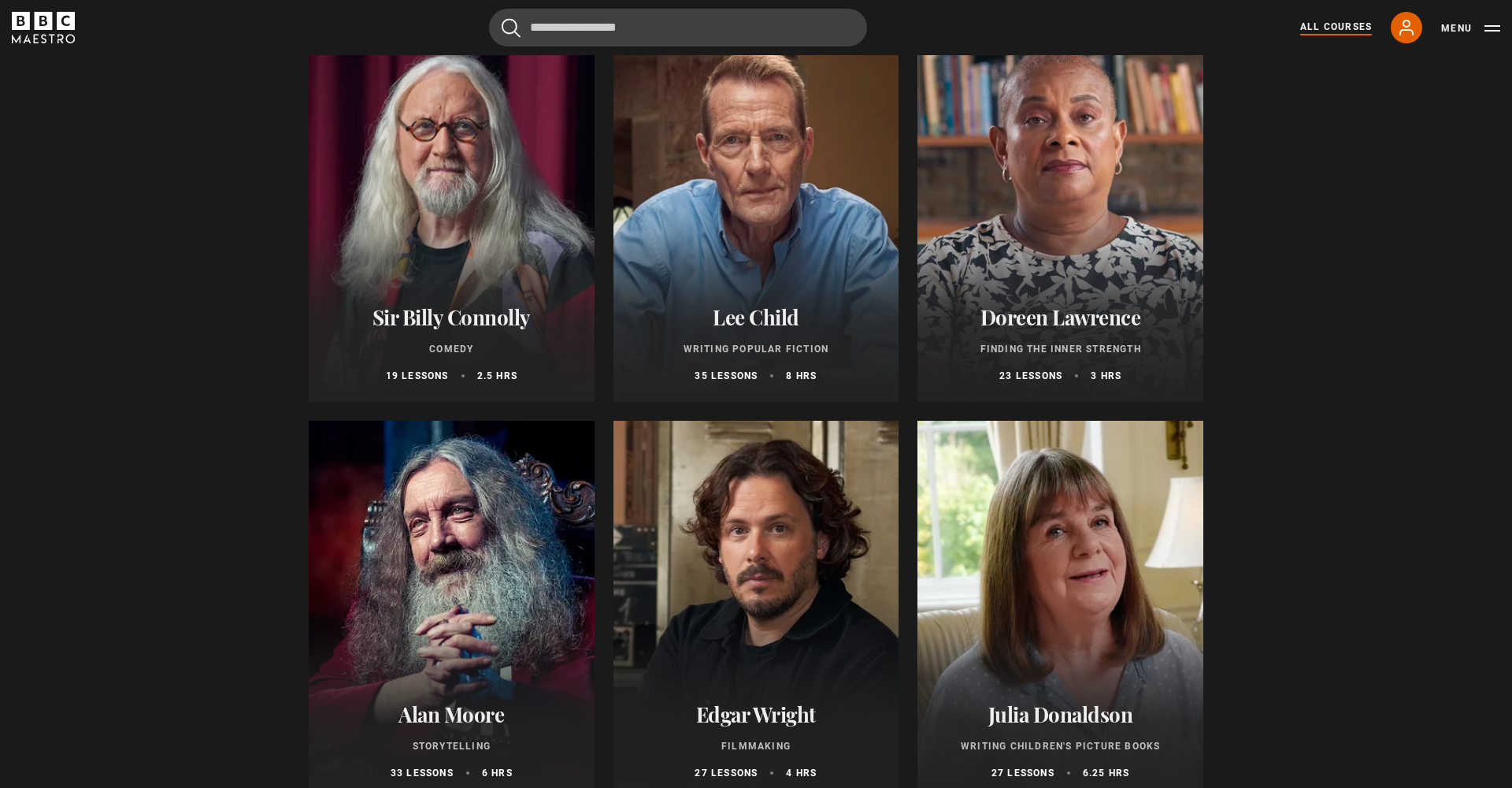 click at bounding box center (756, 213) 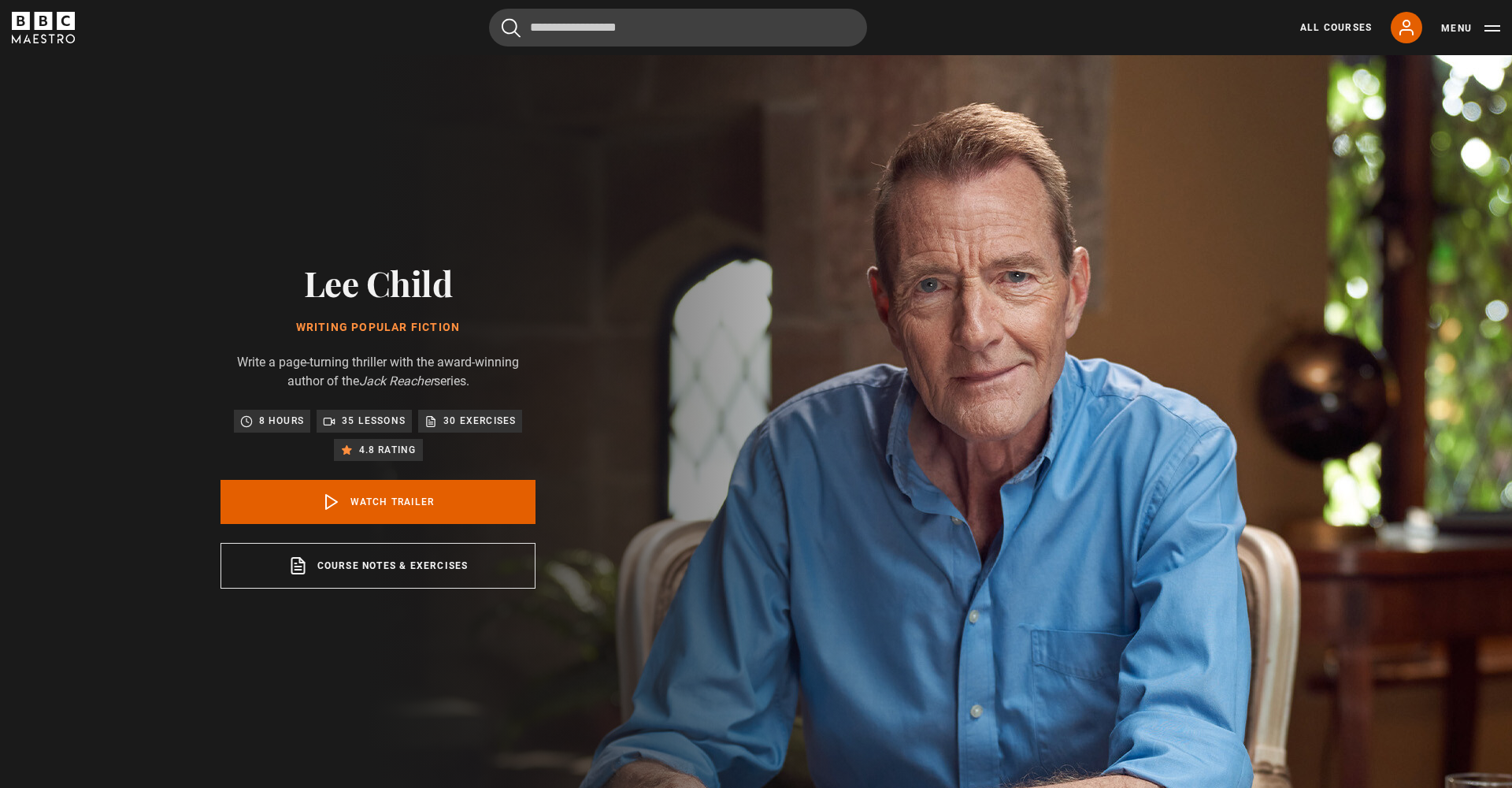 scroll, scrollTop: 0, scrollLeft: 0, axis: both 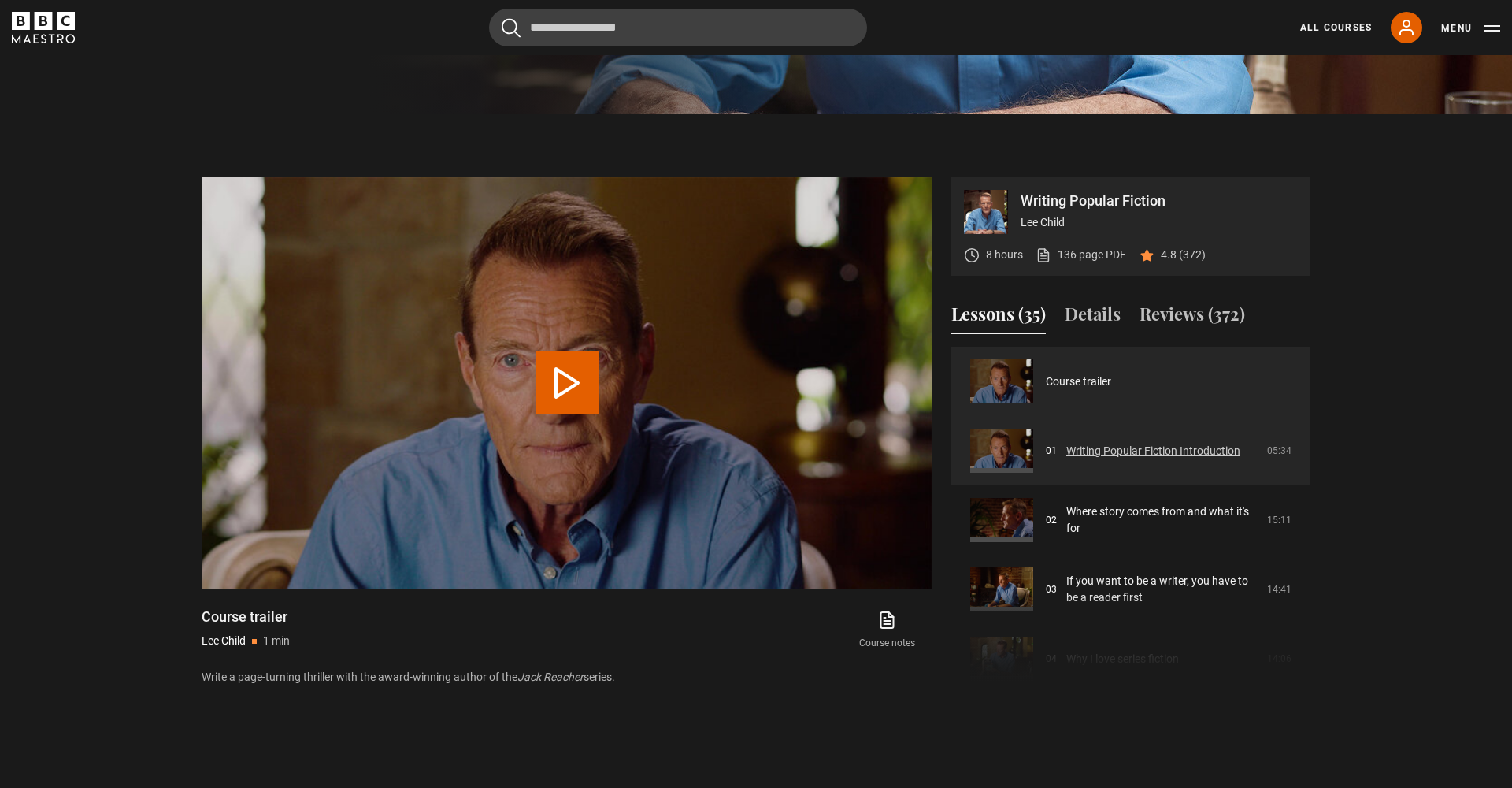 click on "Writing Popular Fiction Introduction" at bounding box center (1153, 451) 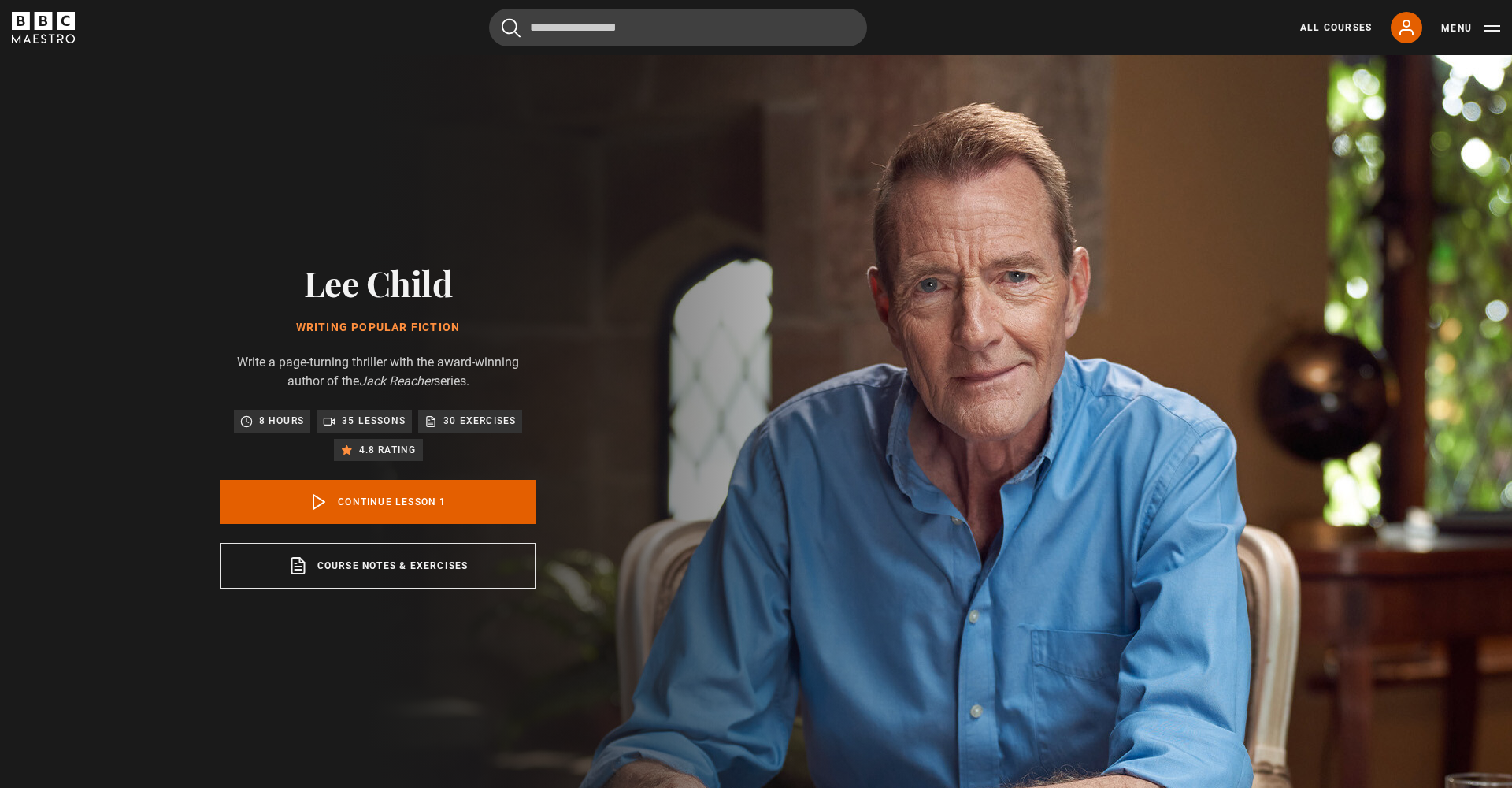 scroll, scrollTop: 796, scrollLeft: 0, axis: vertical 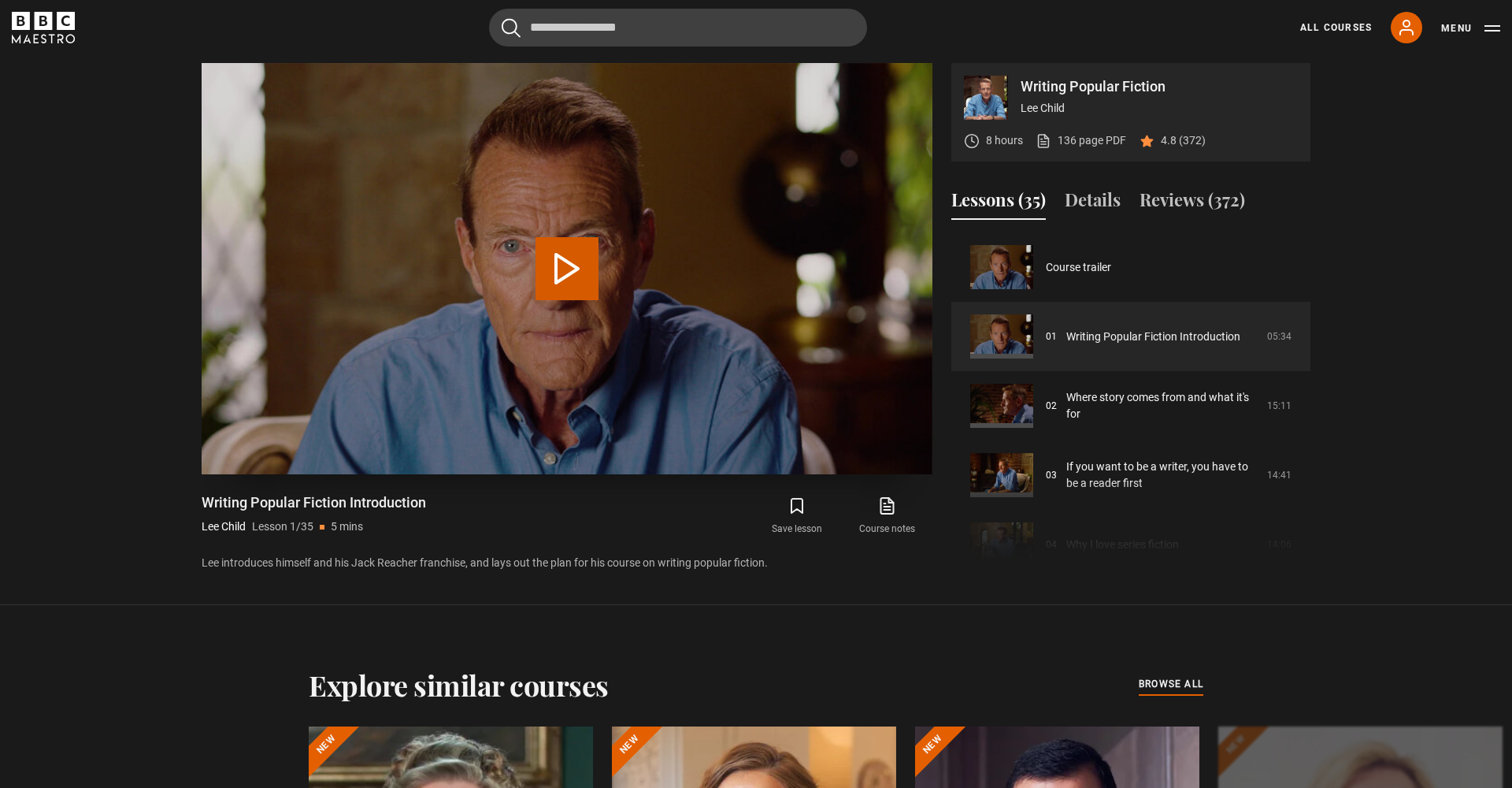click on "Play Lesson Writing Popular Fiction Introduction" at bounding box center (567, 269) 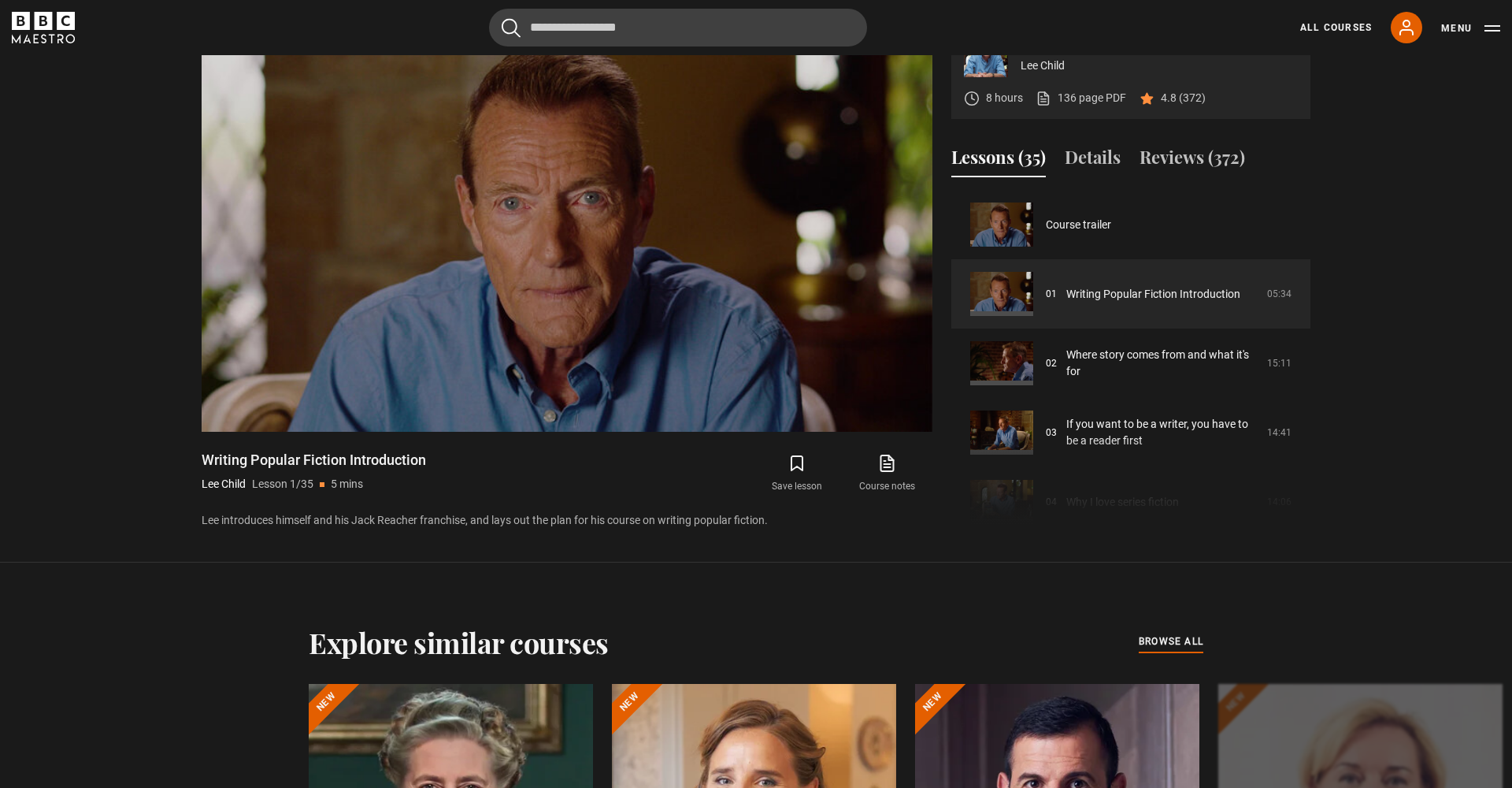 scroll, scrollTop: 719, scrollLeft: 0, axis: vertical 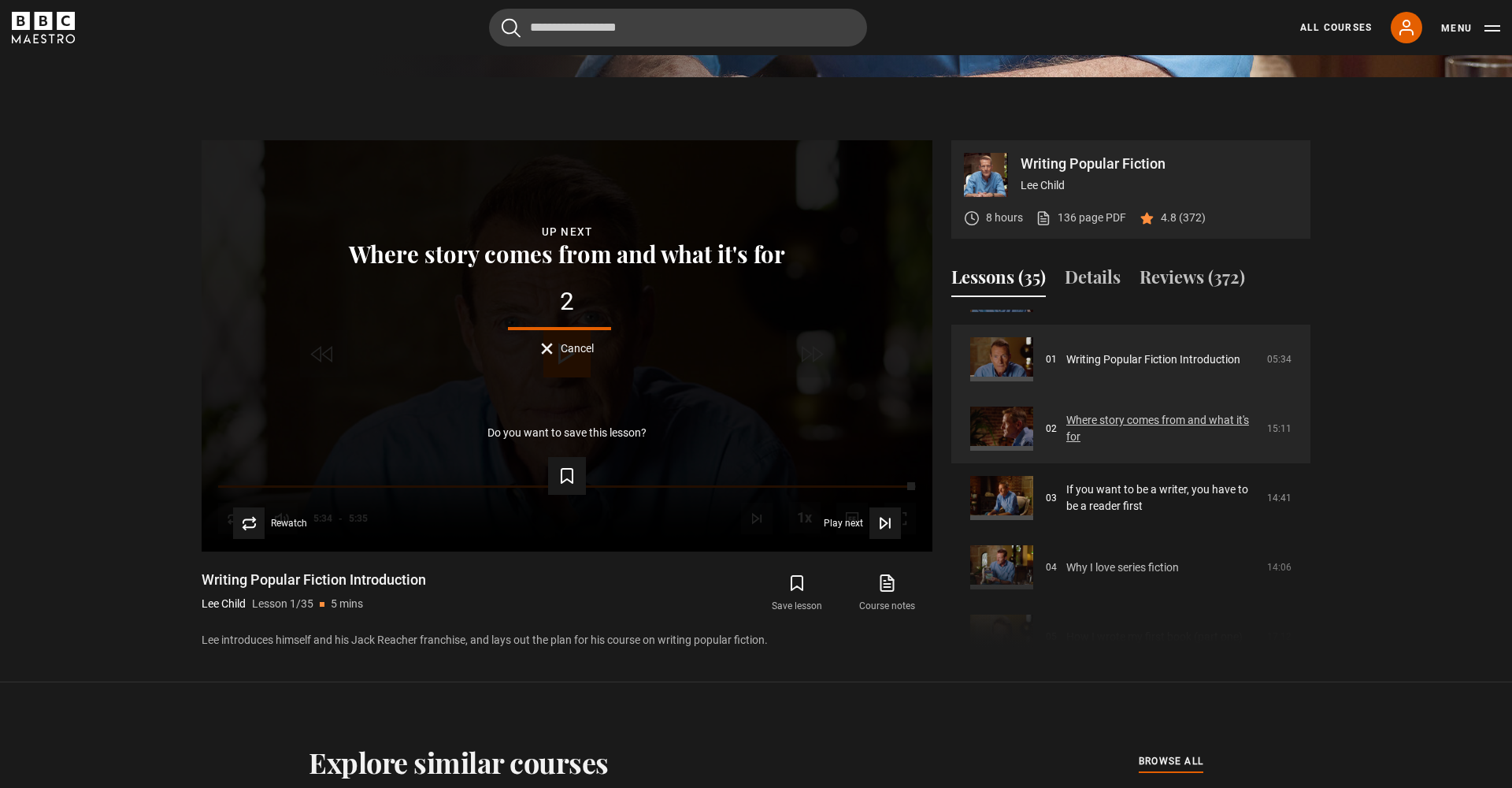 click on "Where story comes from and what it's for" at bounding box center (1162, 429) 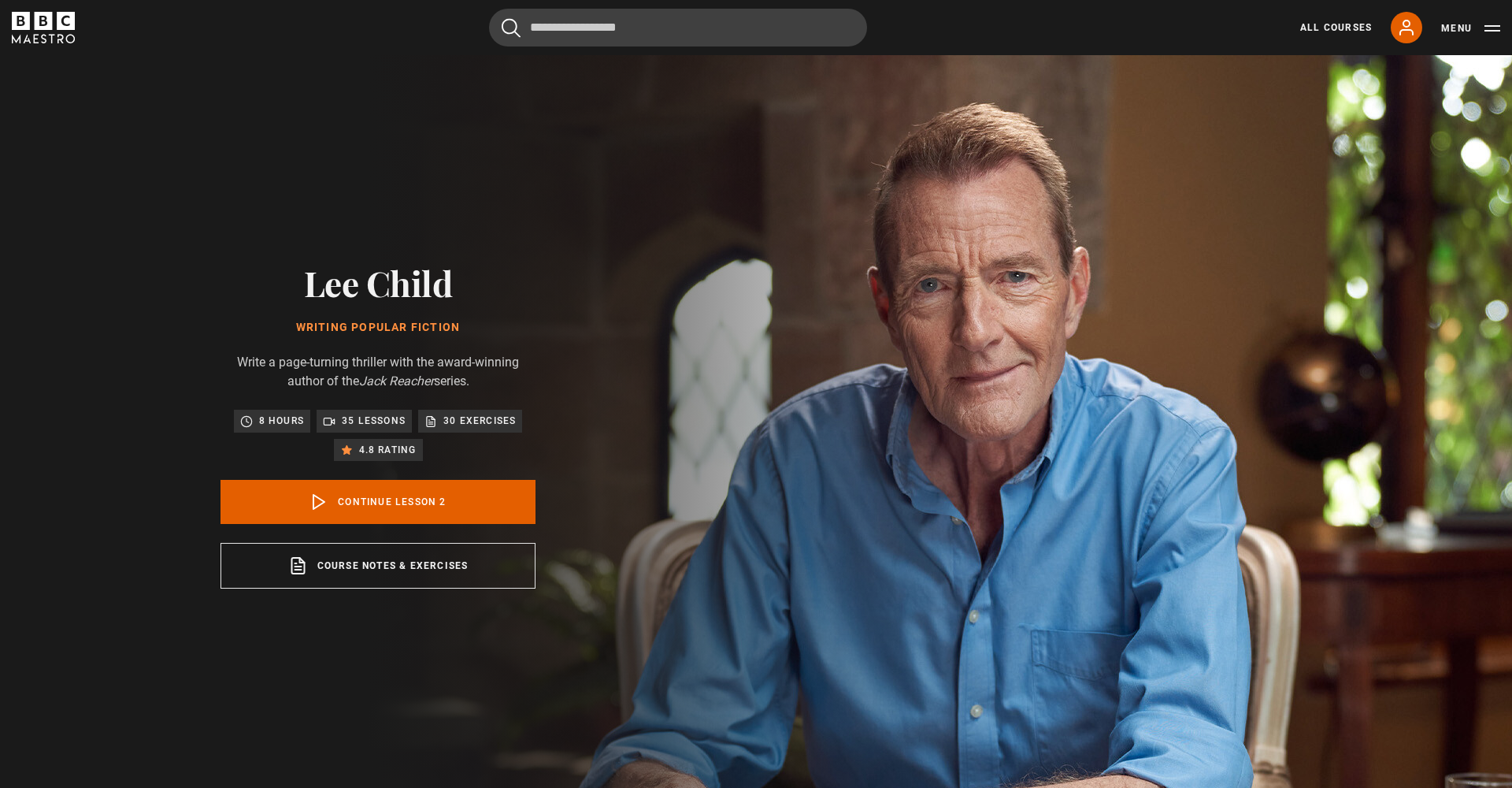 scroll, scrollTop: 796, scrollLeft: 0, axis: vertical 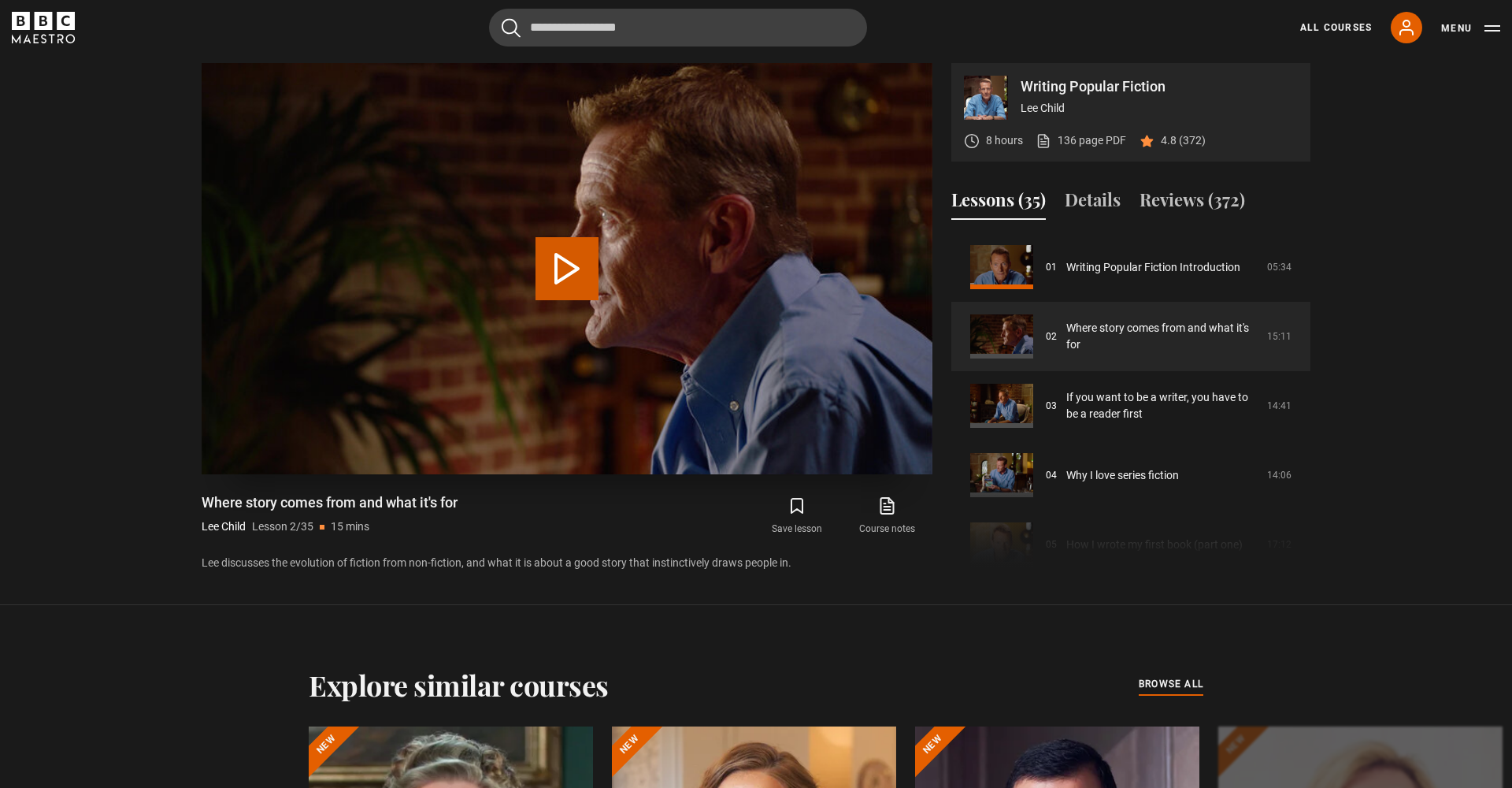 click on "Play Lesson Where story comes from and what it's for" at bounding box center [567, 269] 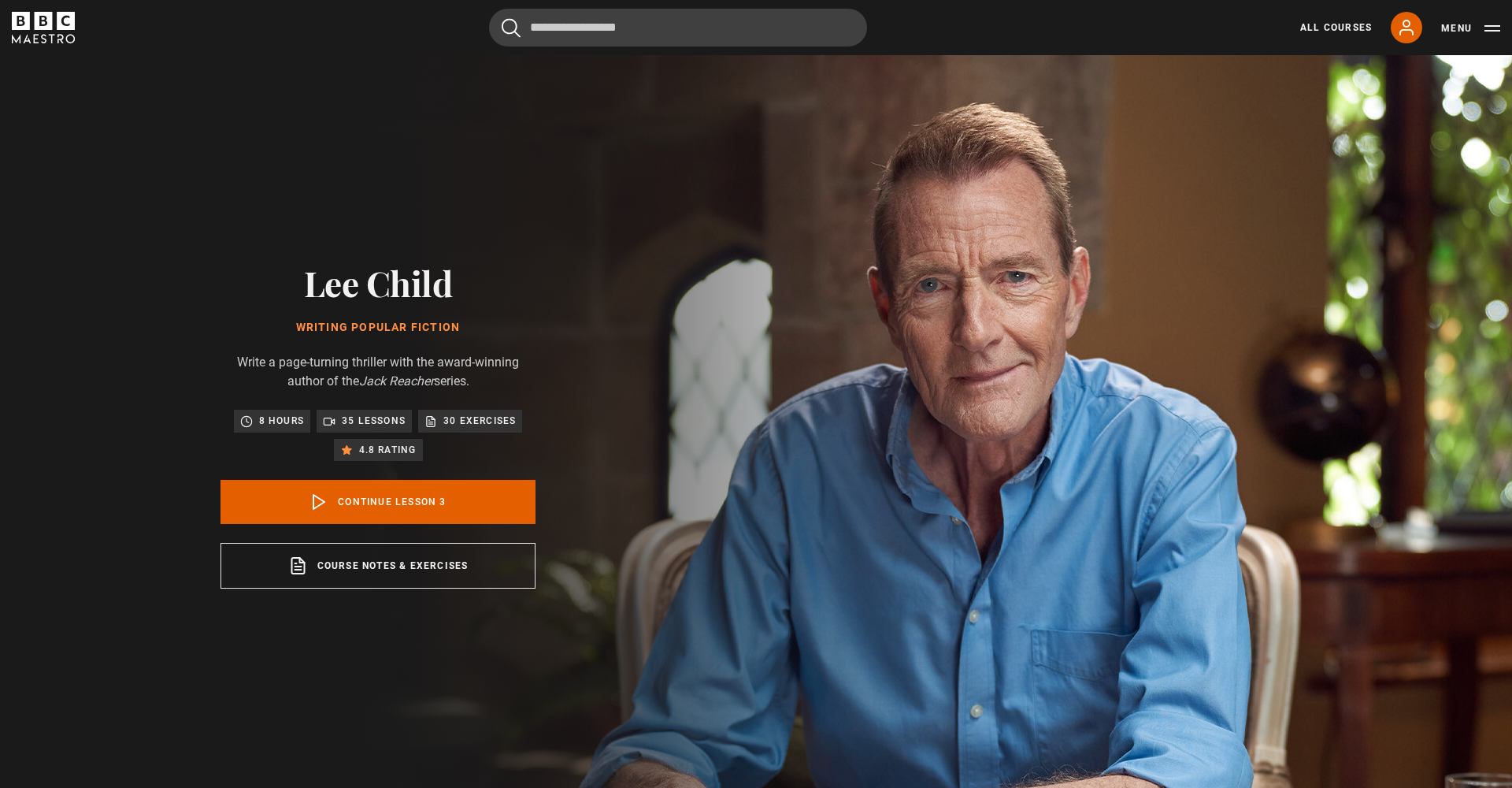 scroll, scrollTop: 796, scrollLeft: 0, axis: vertical 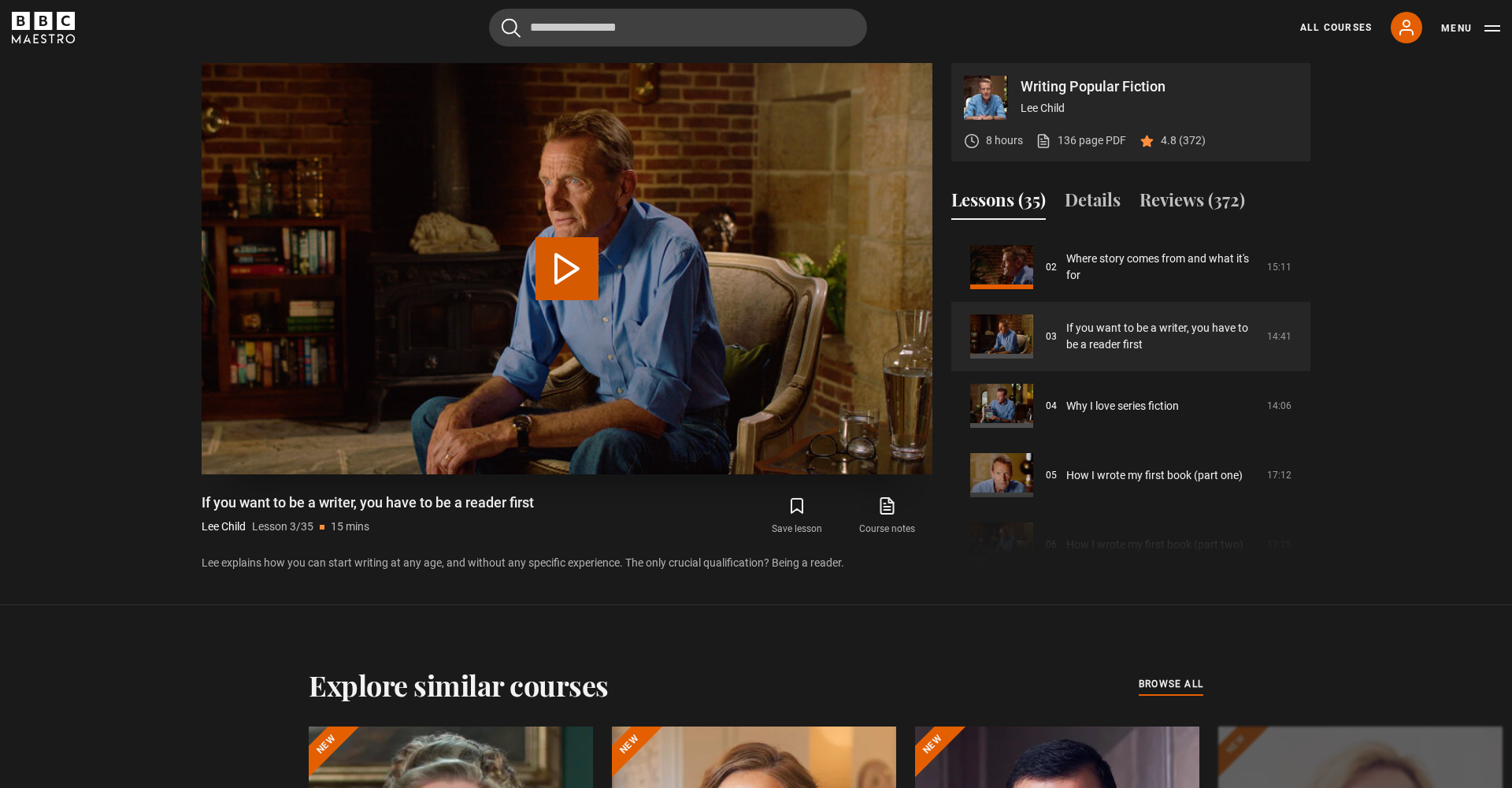 click on "Play Lesson If you want to be a writer, you have to be a reader first" at bounding box center [567, 269] 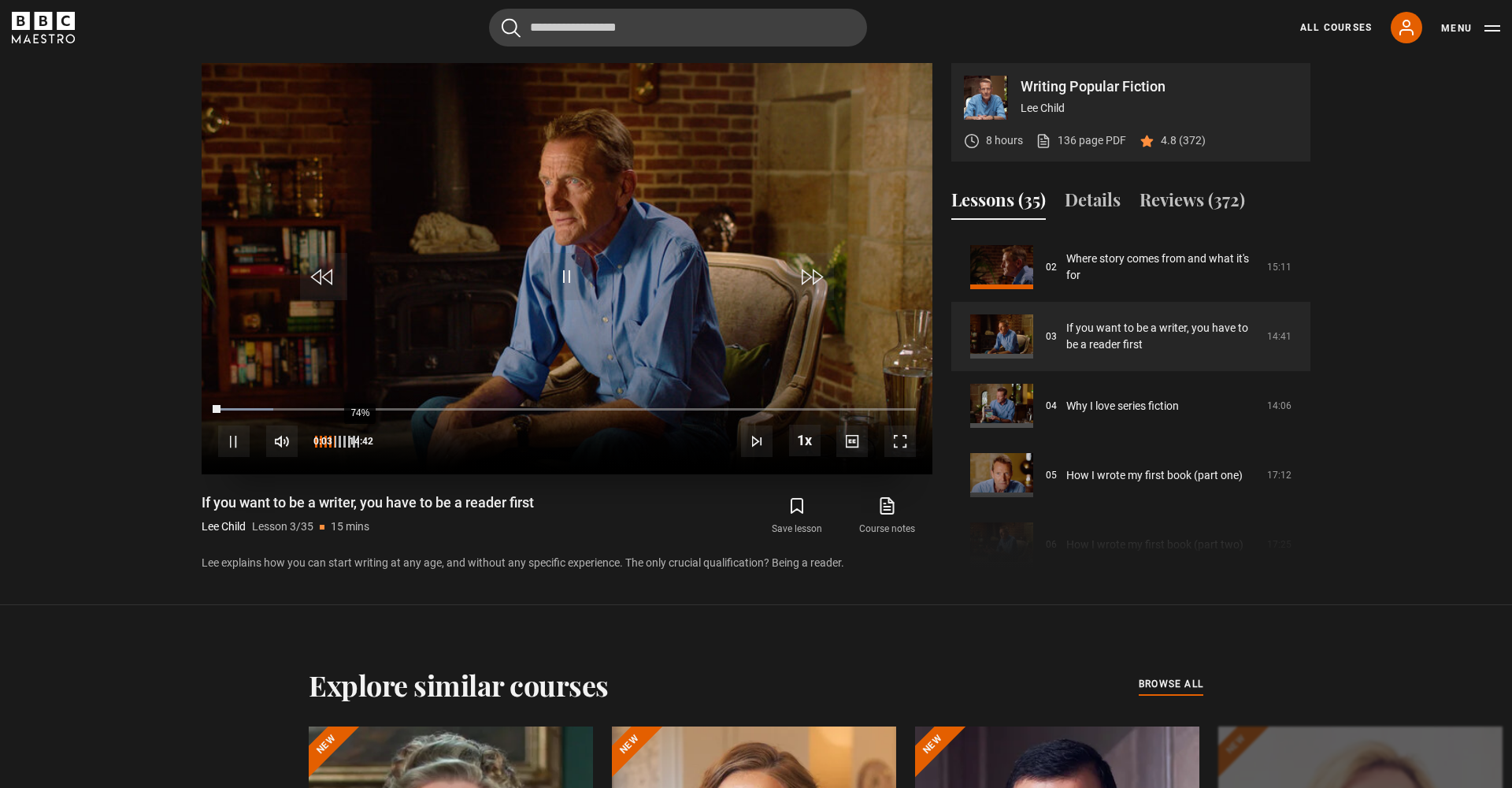click on "74%" at bounding box center (359, 441) 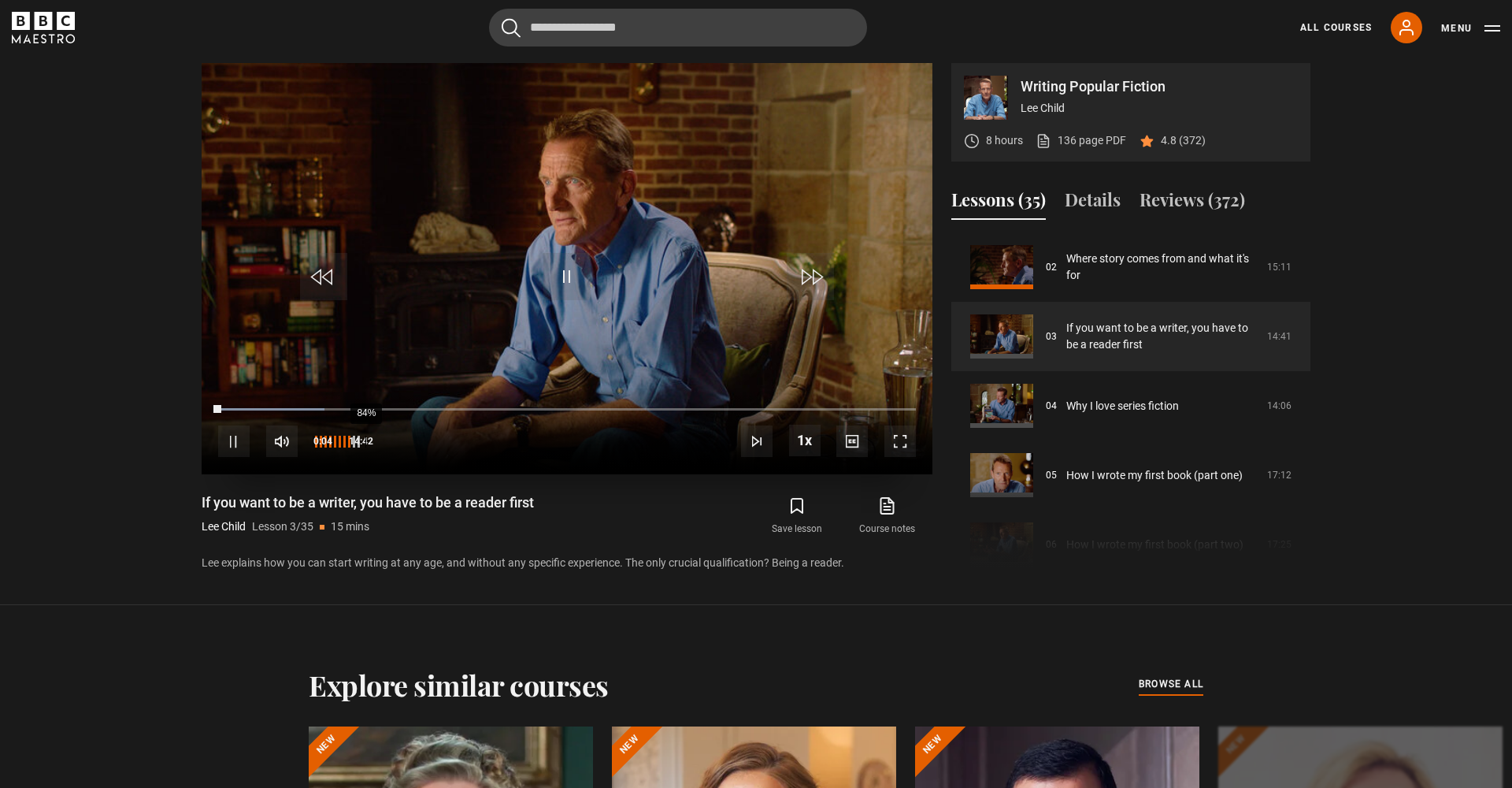 click on "84%" at bounding box center (365, 441) 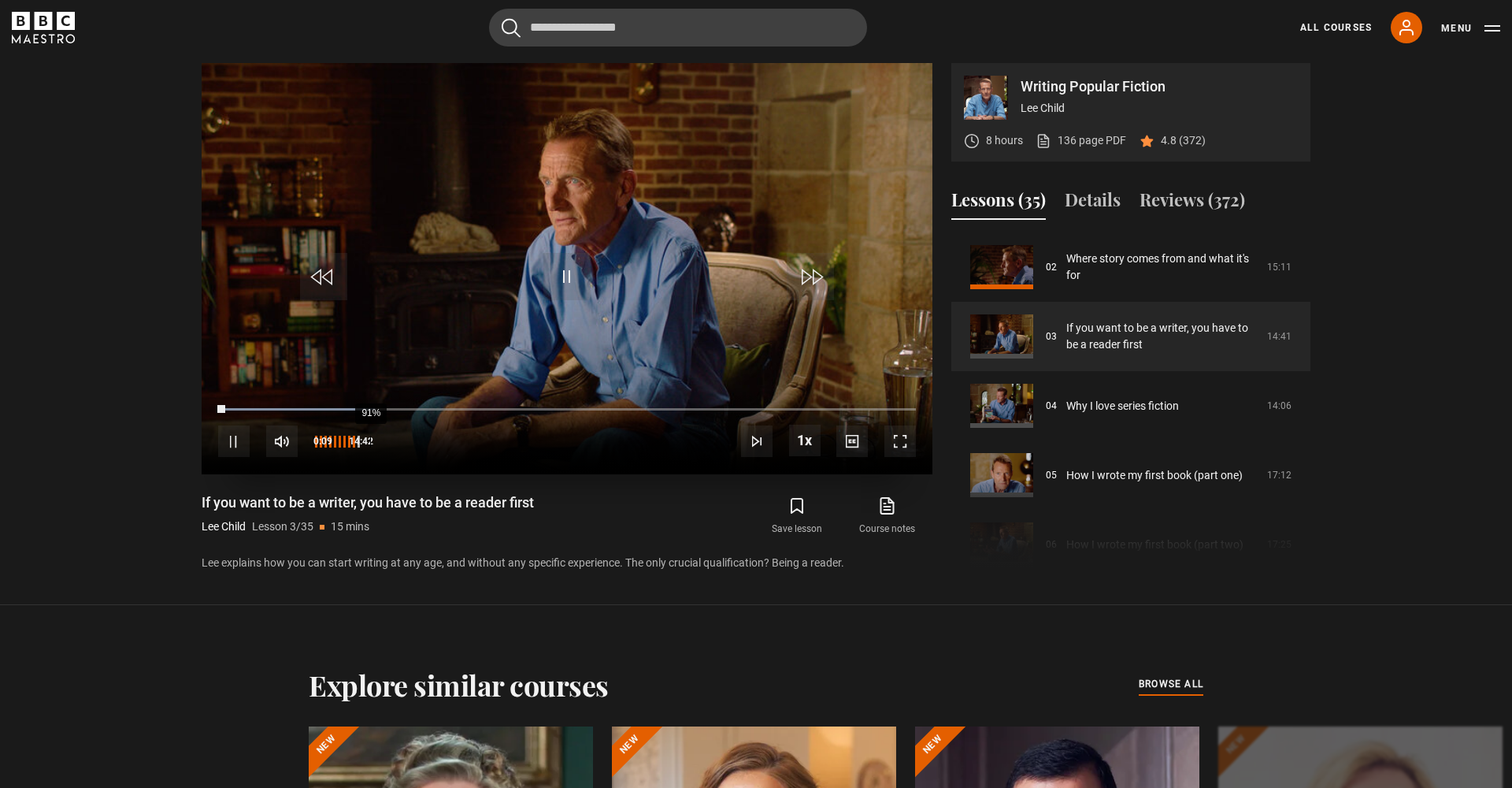 click on "91%" at bounding box center [370, 441] 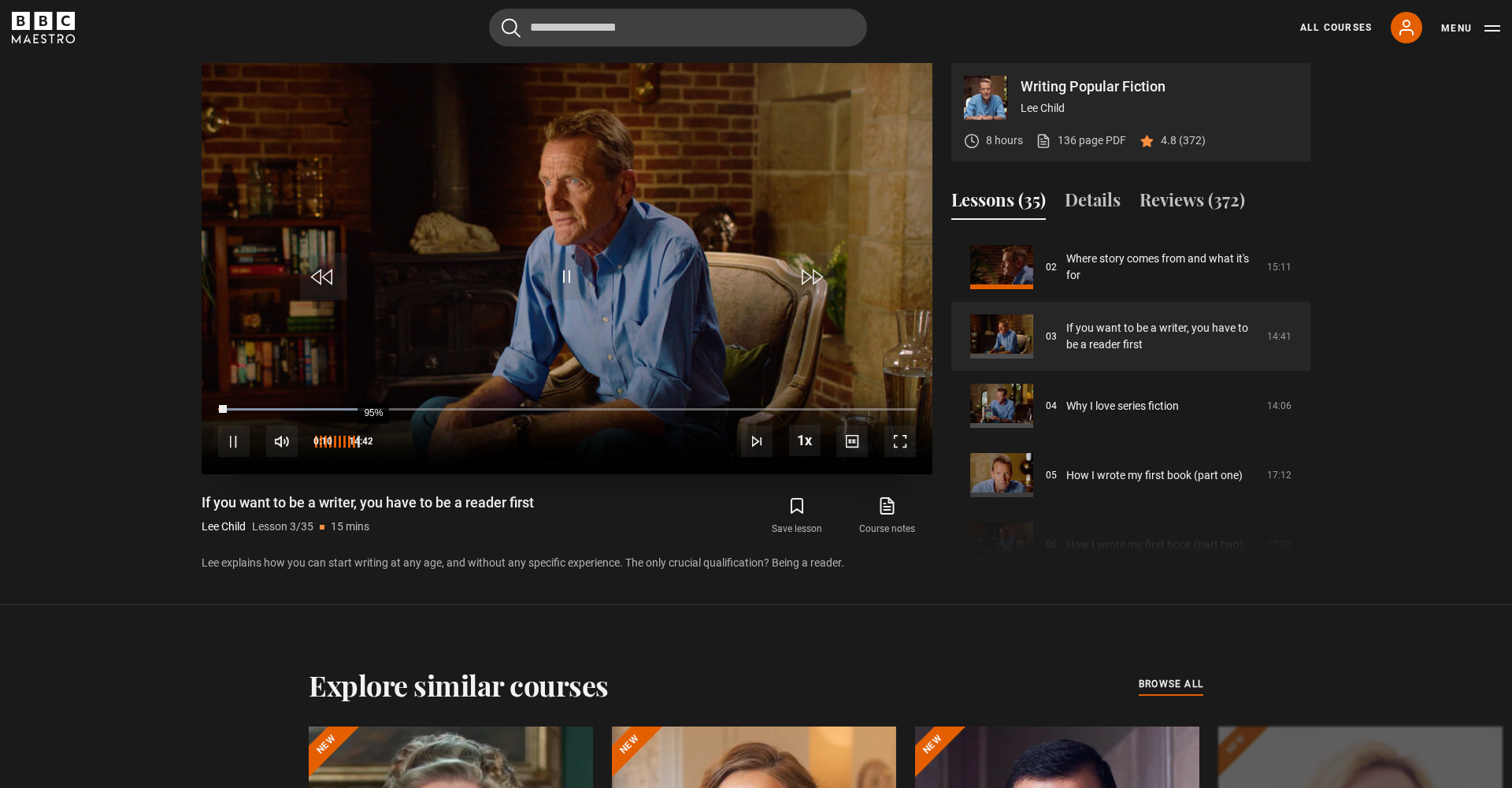 click on "95%" at bounding box center (372, 441) 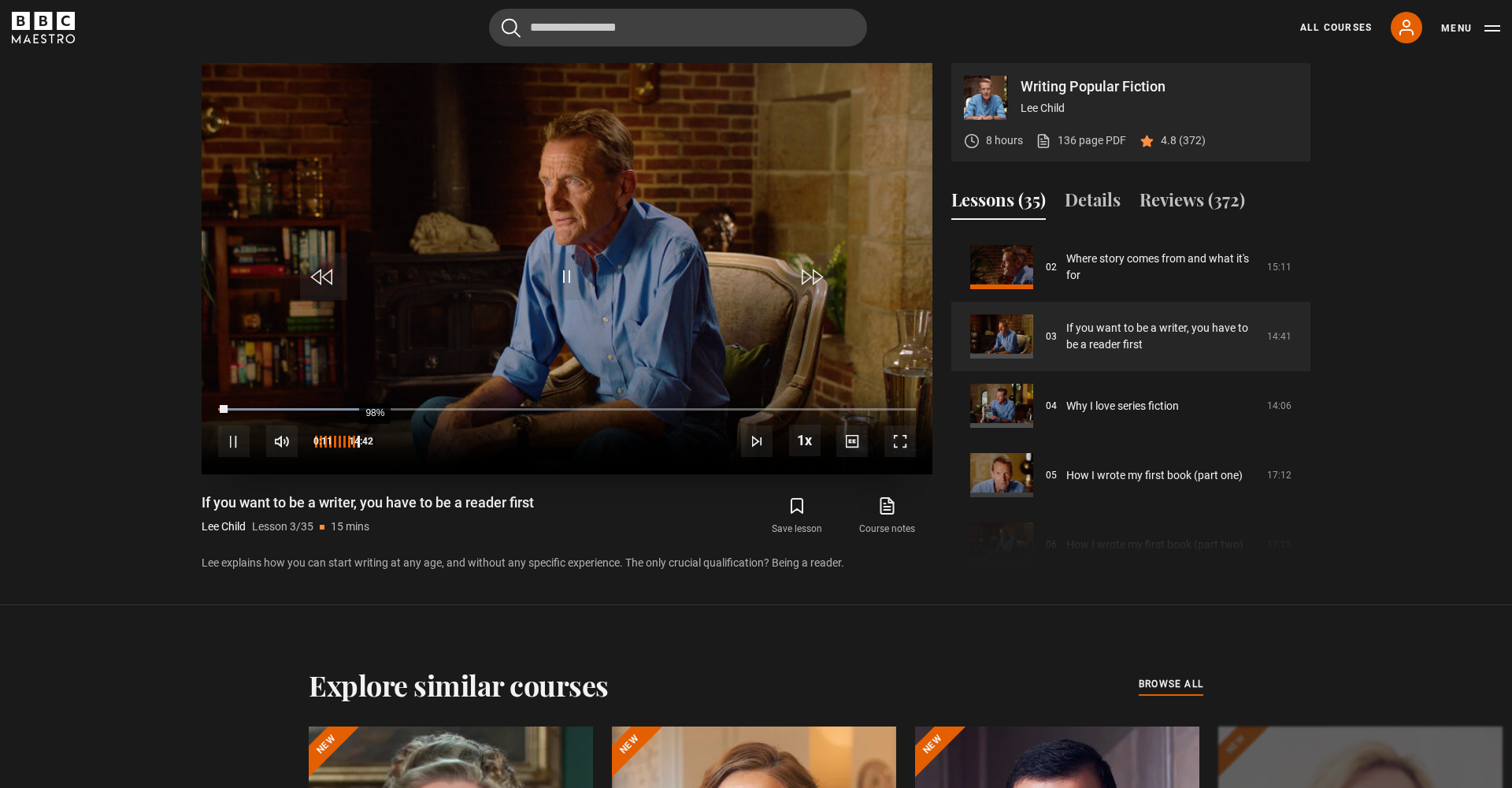 click on "98%" at bounding box center [374, 441] 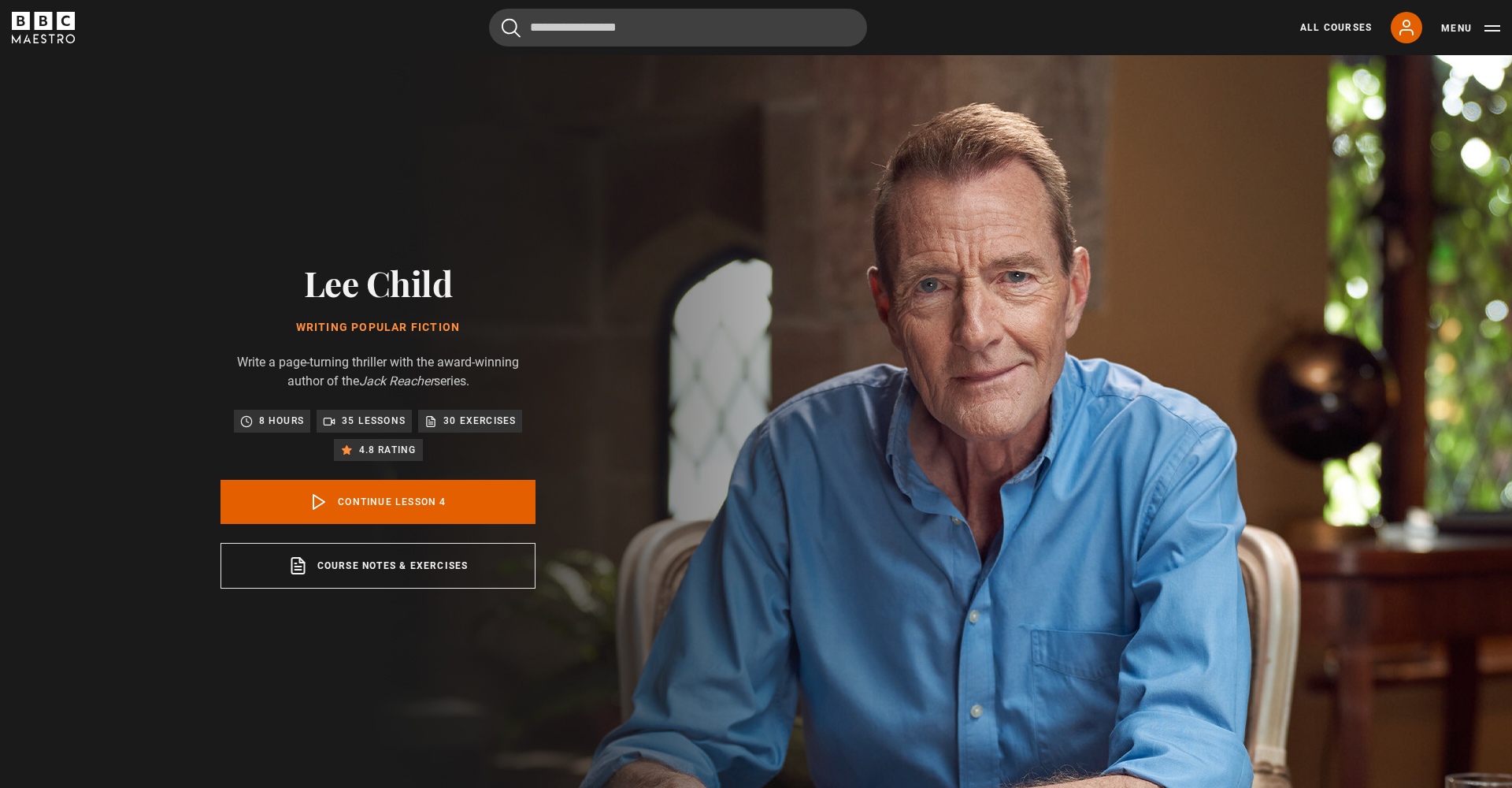 scroll, scrollTop: 796, scrollLeft: 0, axis: vertical 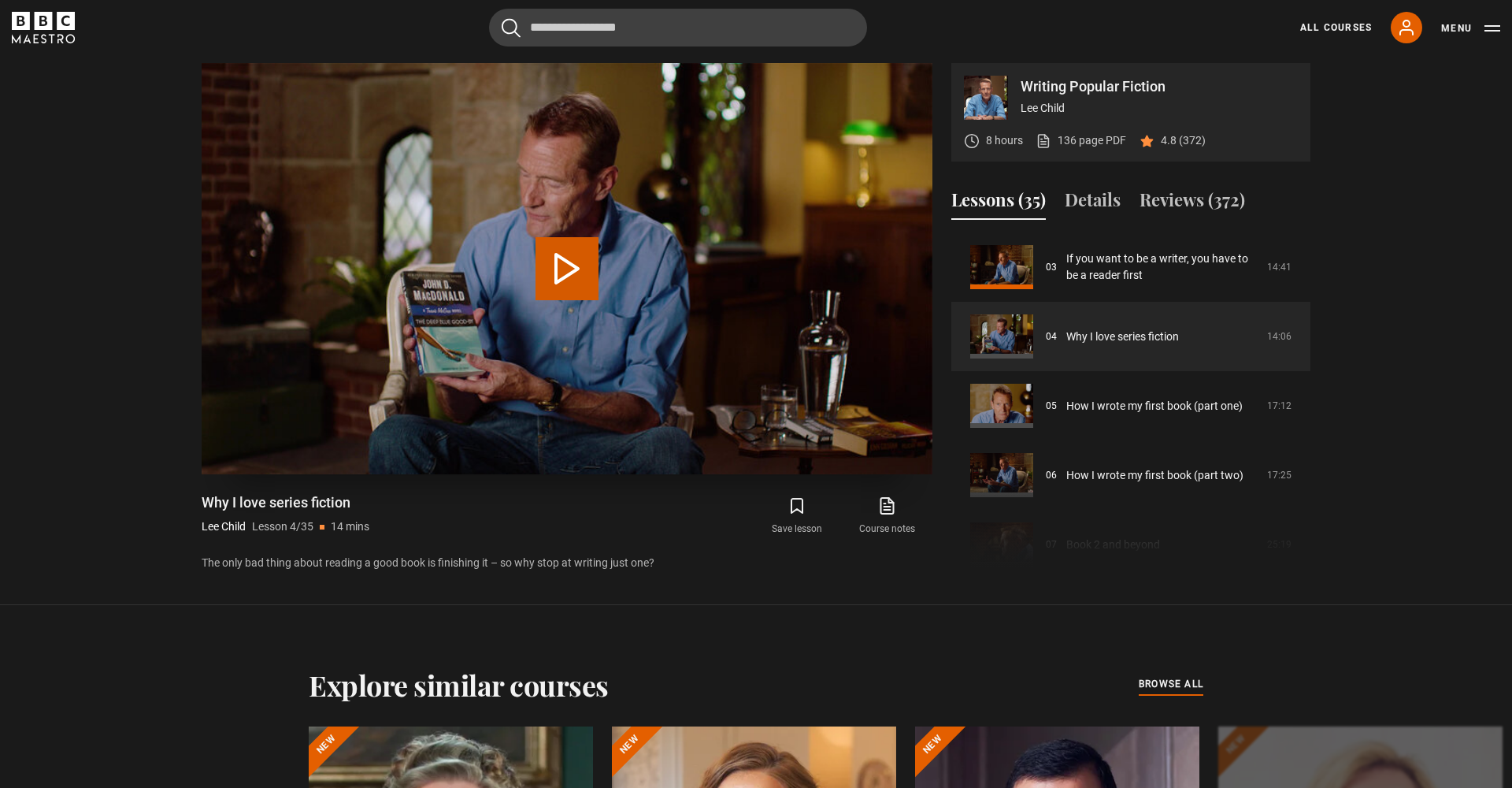 click on "Play Lesson Why I love series fiction" at bounding box center [567, 269] 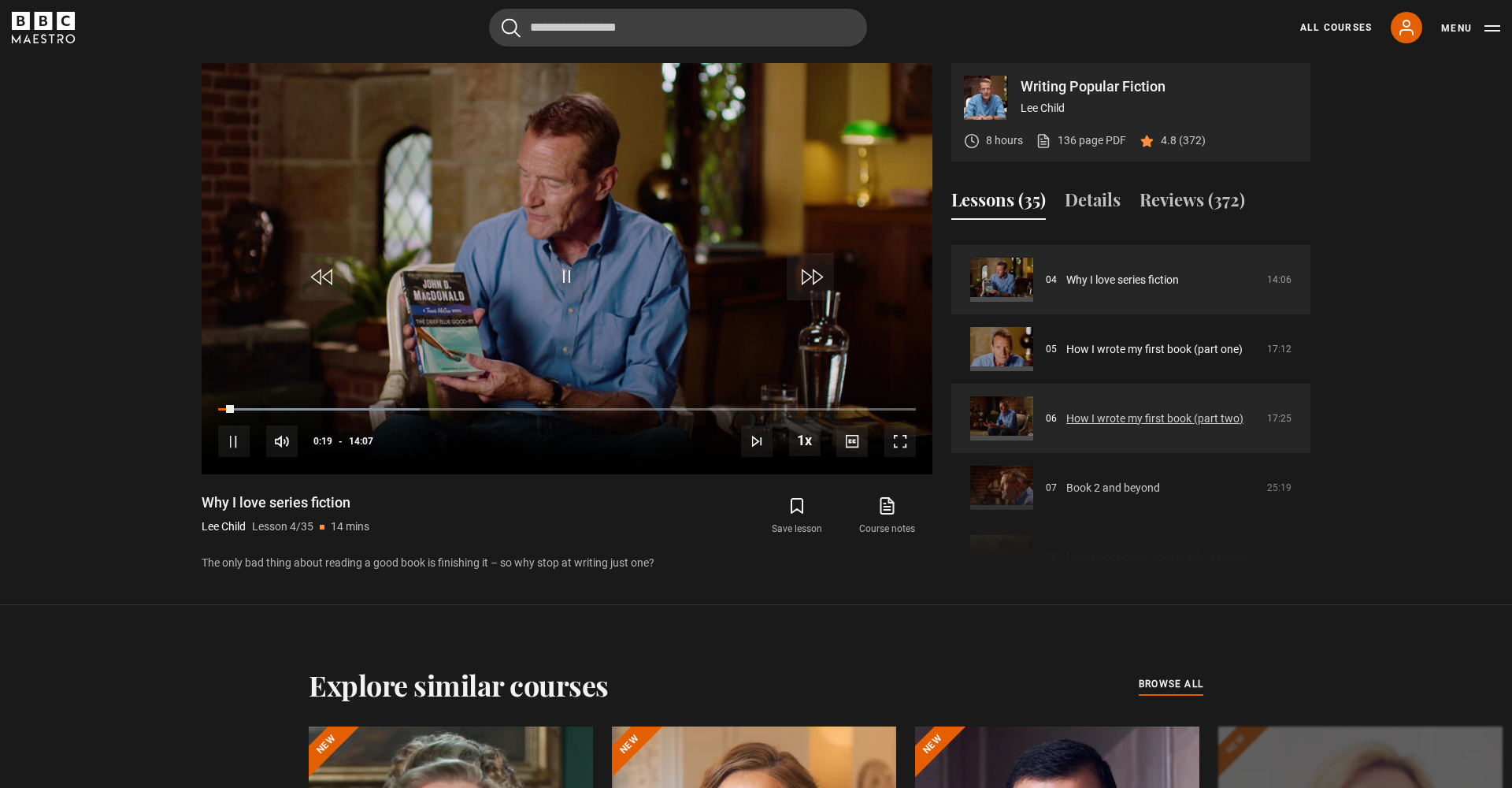 scroll, scrollTop: 267, scrollLeft: 0, axis: vertical 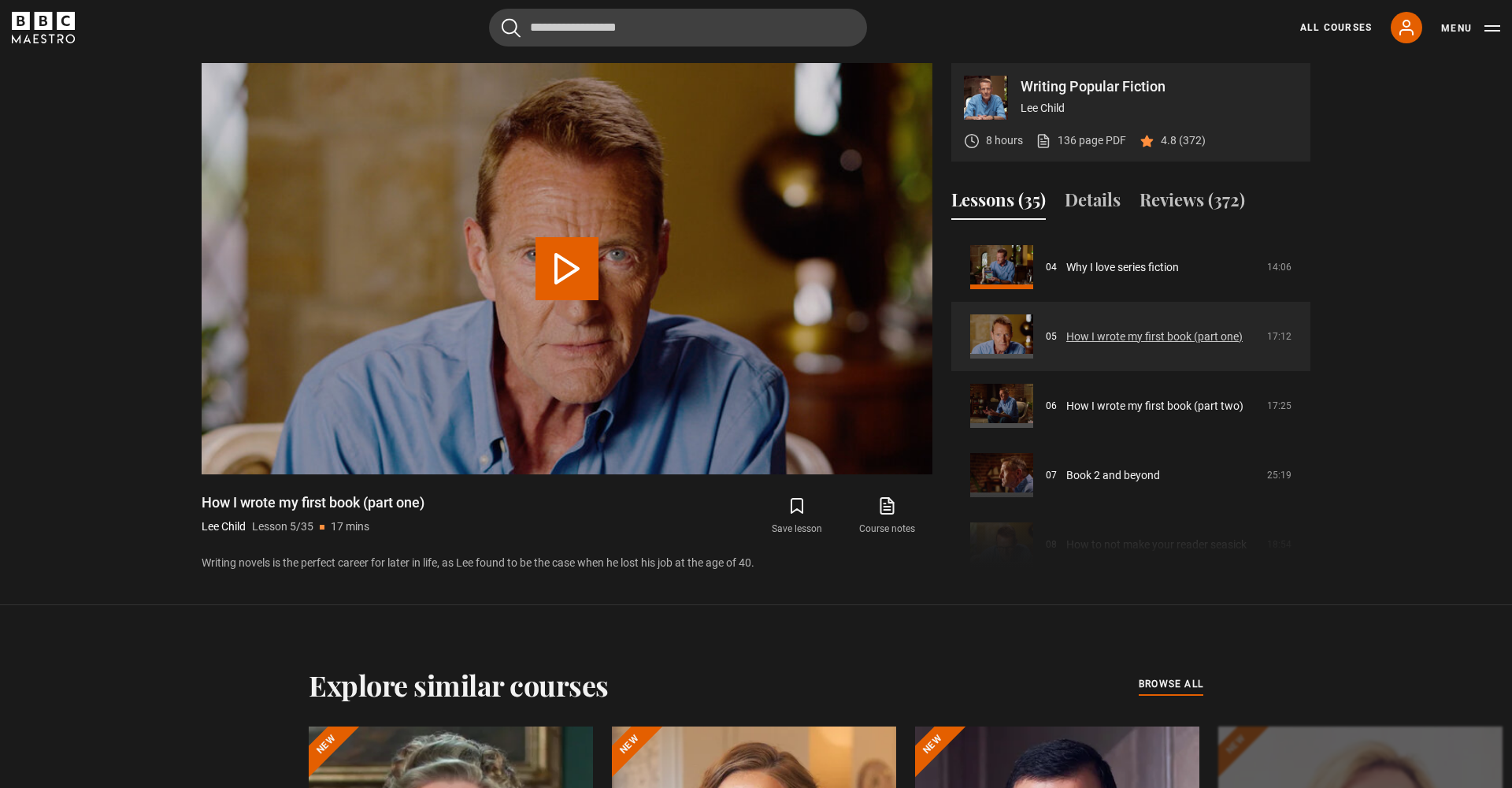 click on "How I wrote my first book (part one)" at bounding box center (1154, 336) 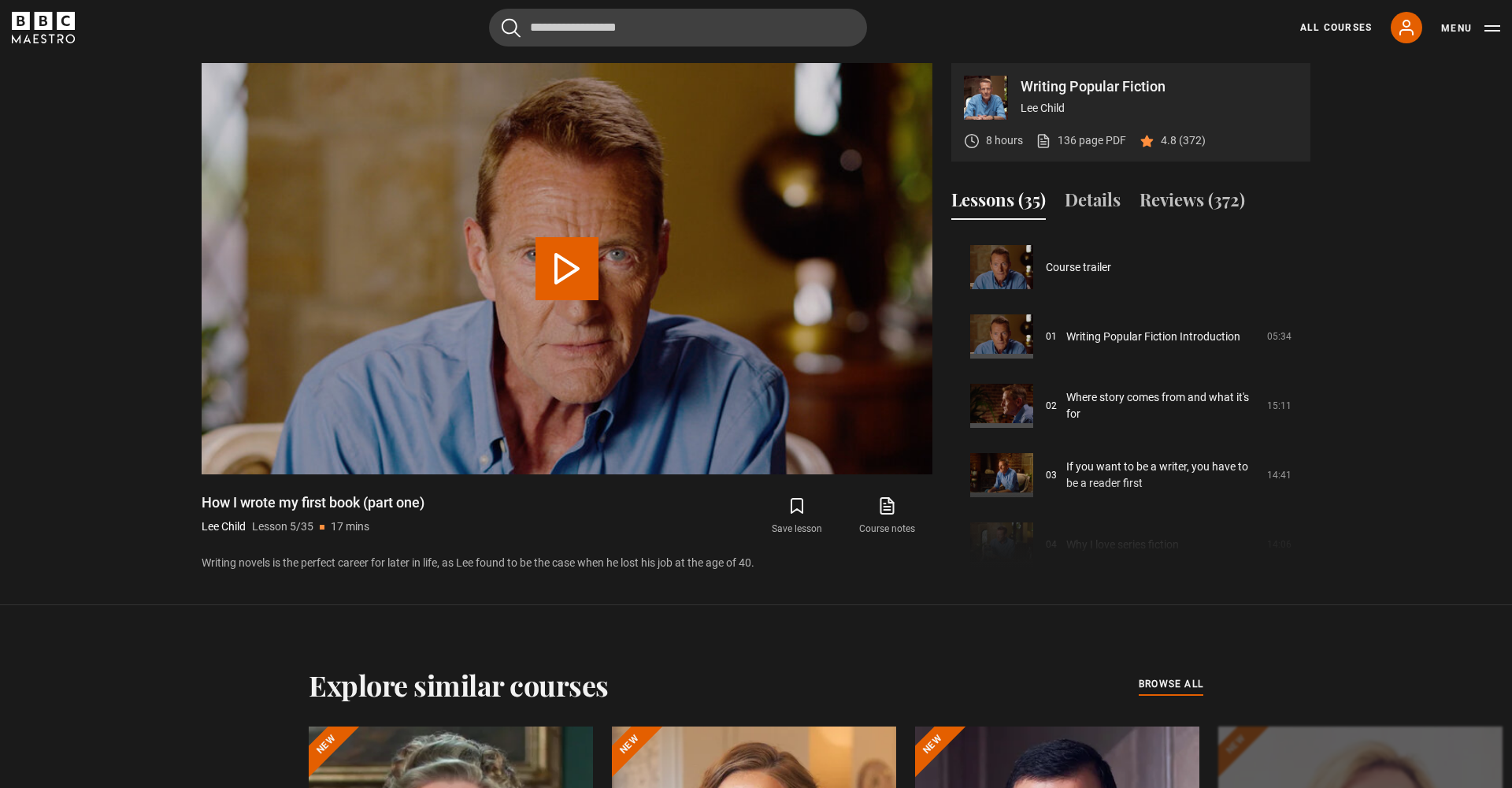 scroll, scrollTop: 277, scrollLeft: 0, axis: vertical 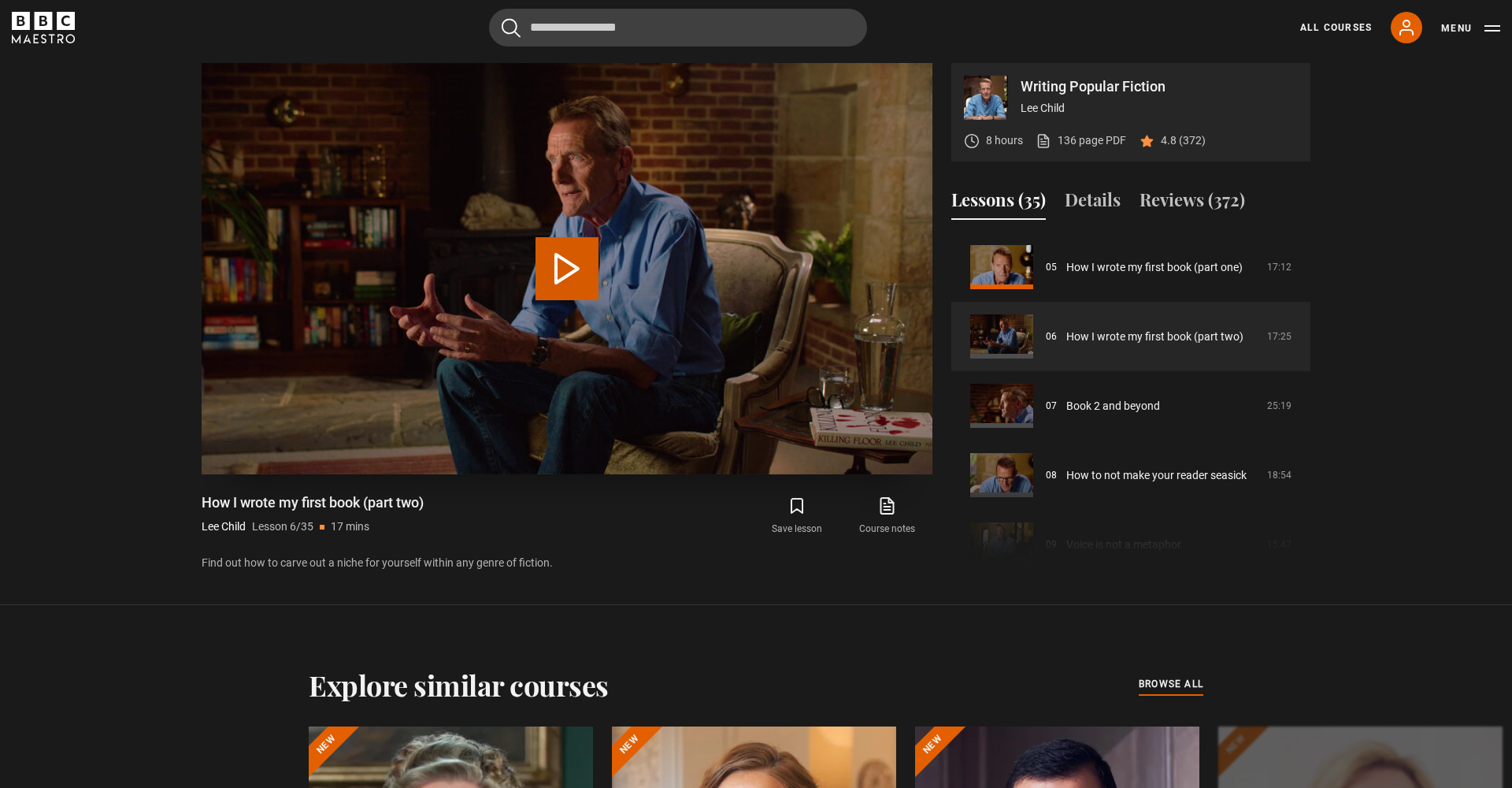 click on "Play Lesson How I wrote my first book (part two)" at bounding box center (567, 269) 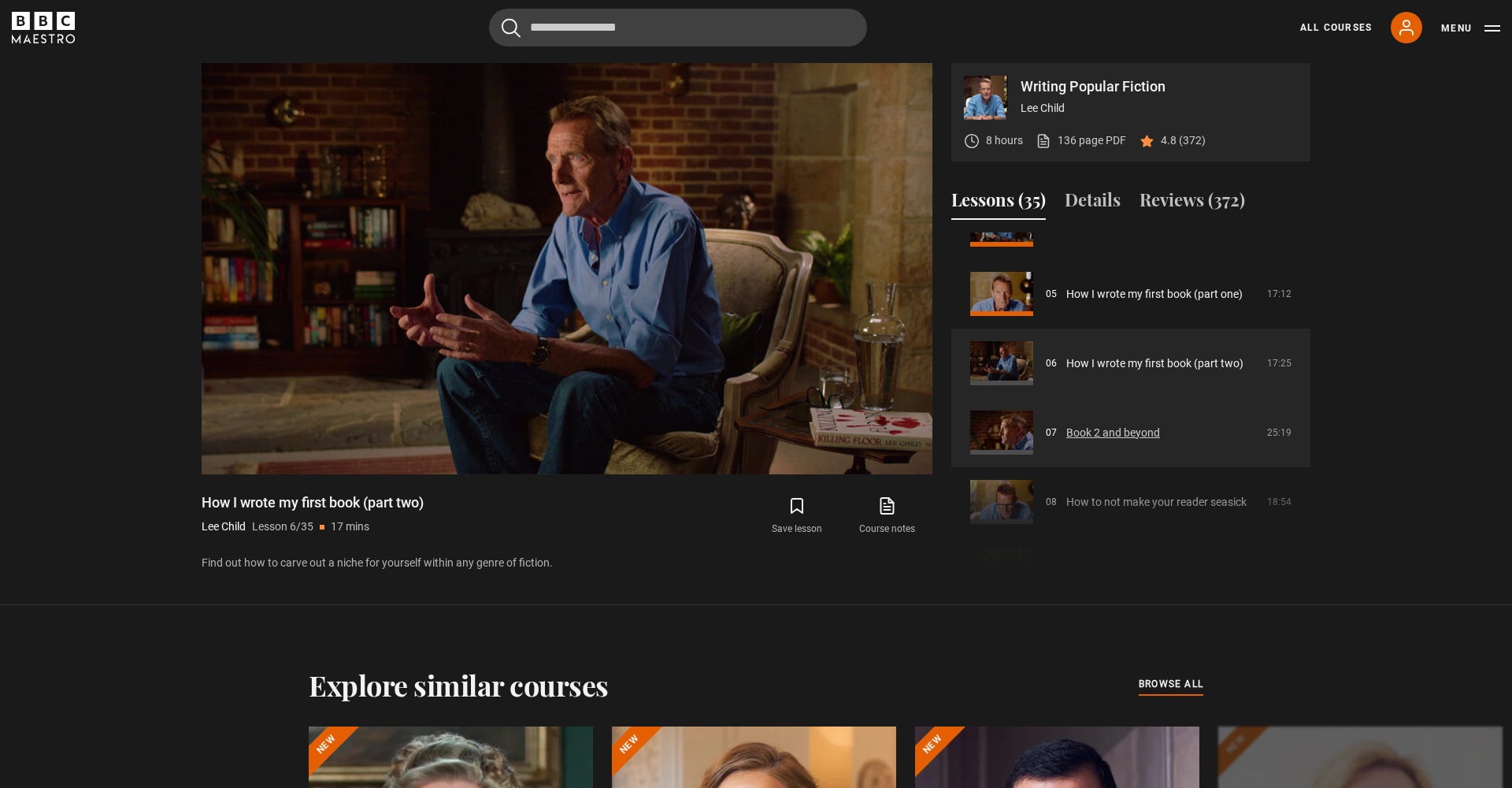 scroll, scrollTop: 322, scrollLeft: 0, axis: vertical 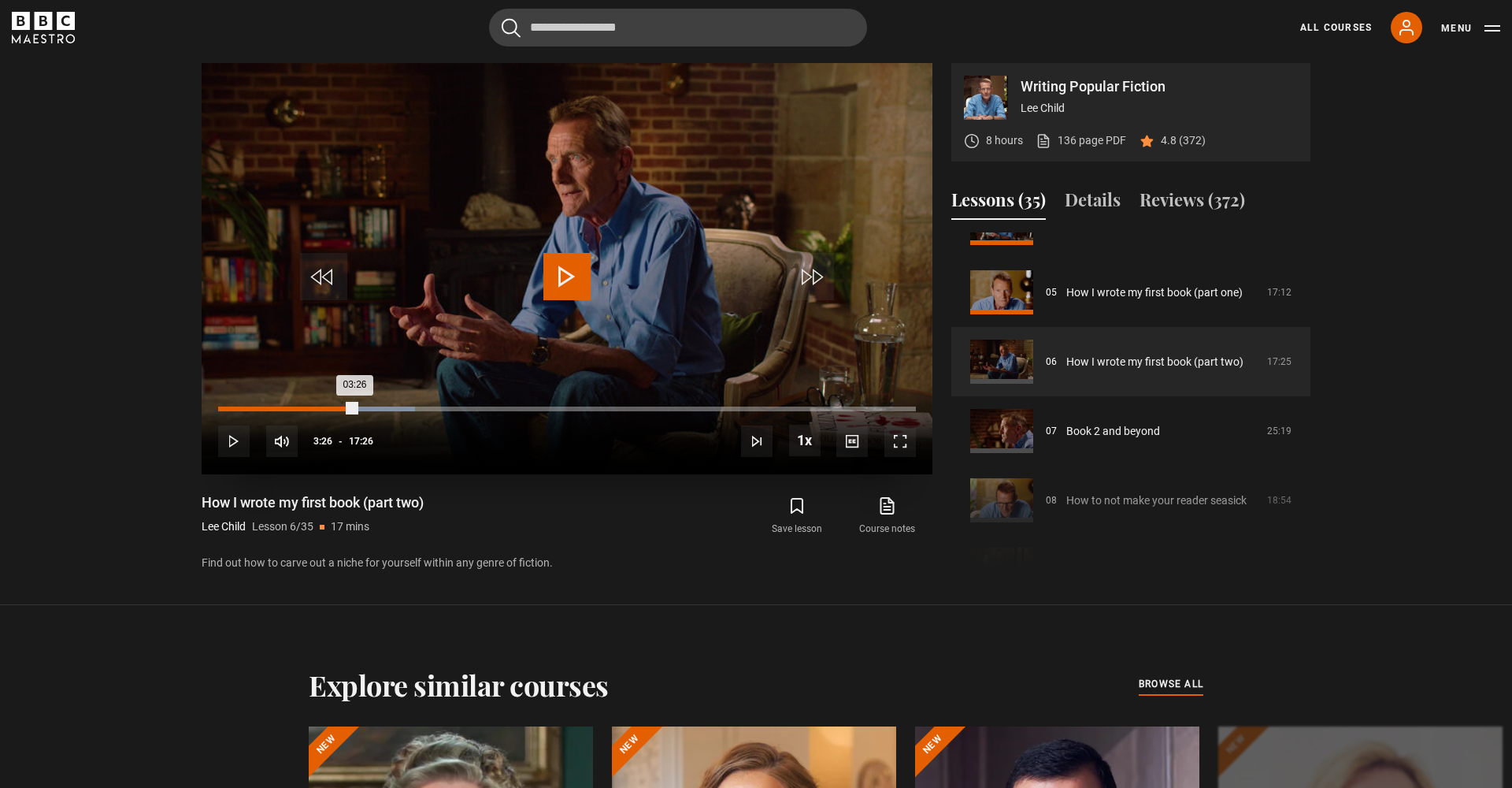click on "Loaded :  28.19% 02:46 03:26" at bounding box center [567, 409] 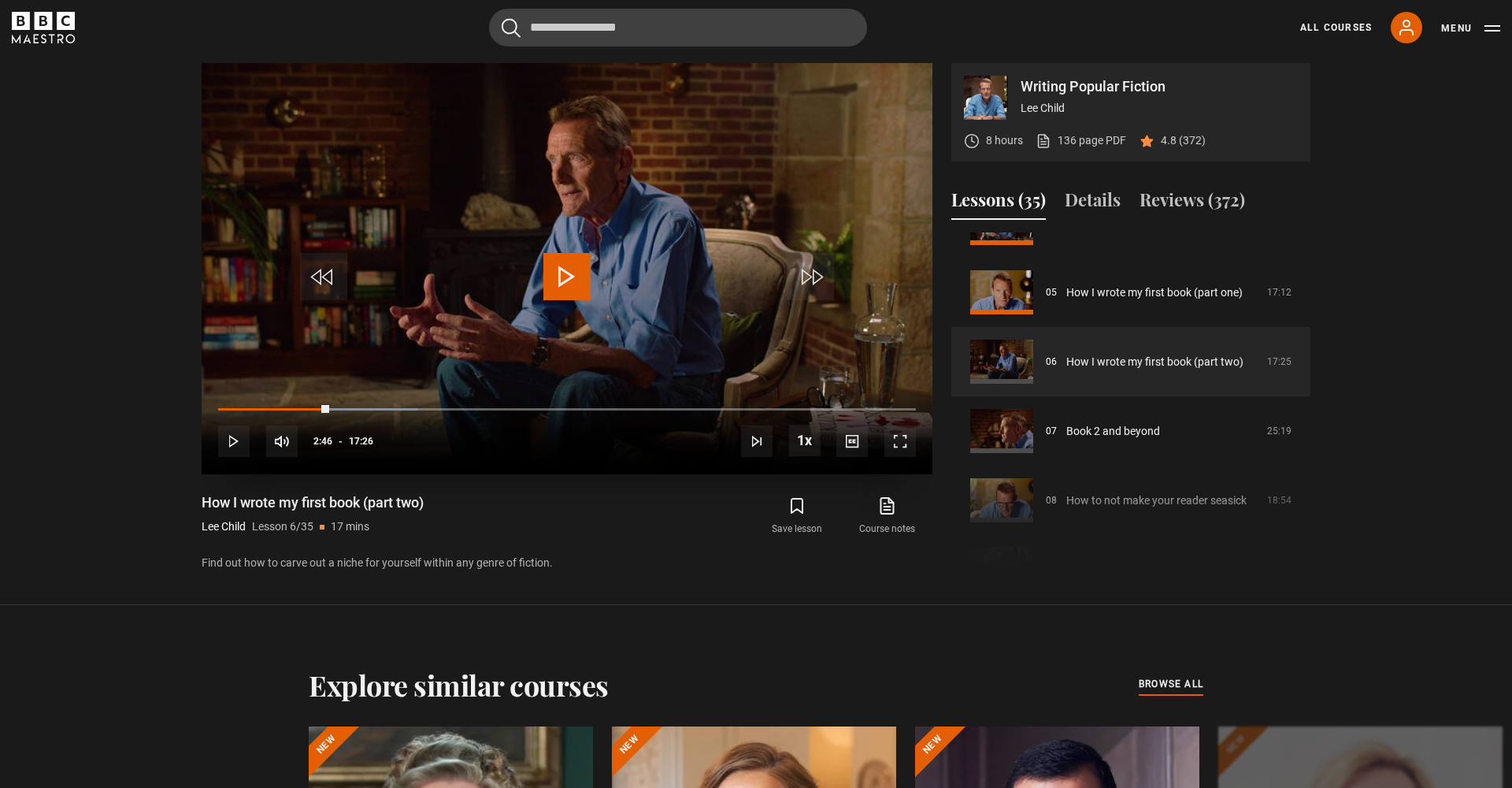 click at bounding box center (234, 441) 